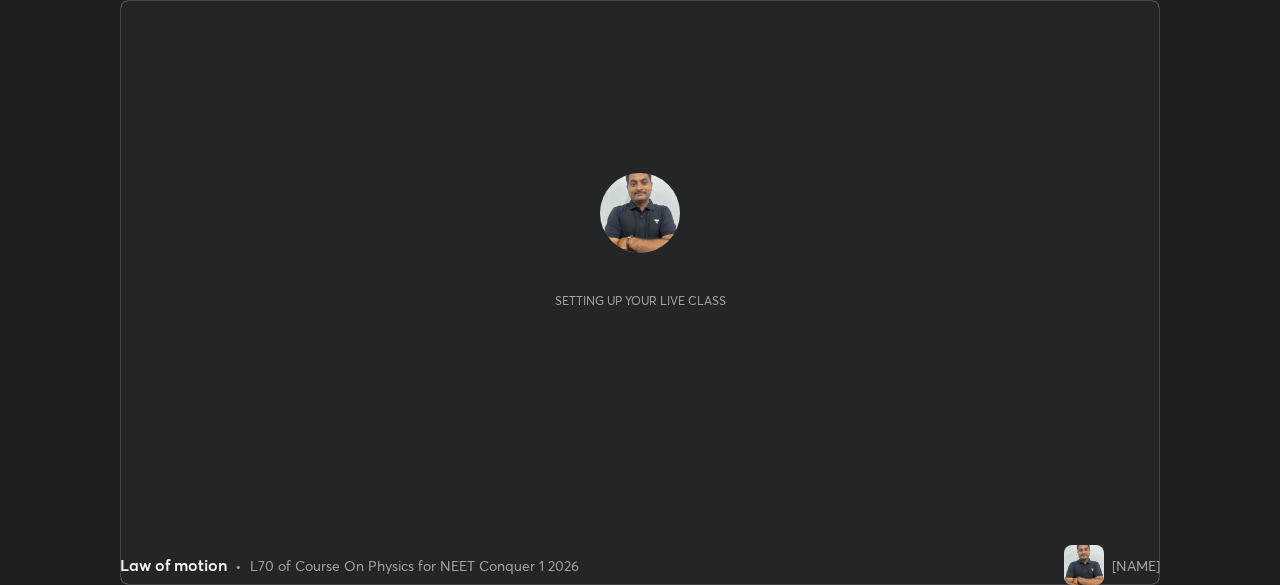 scroll, scrollTop: 0, scrollLeft: 0, axis: both 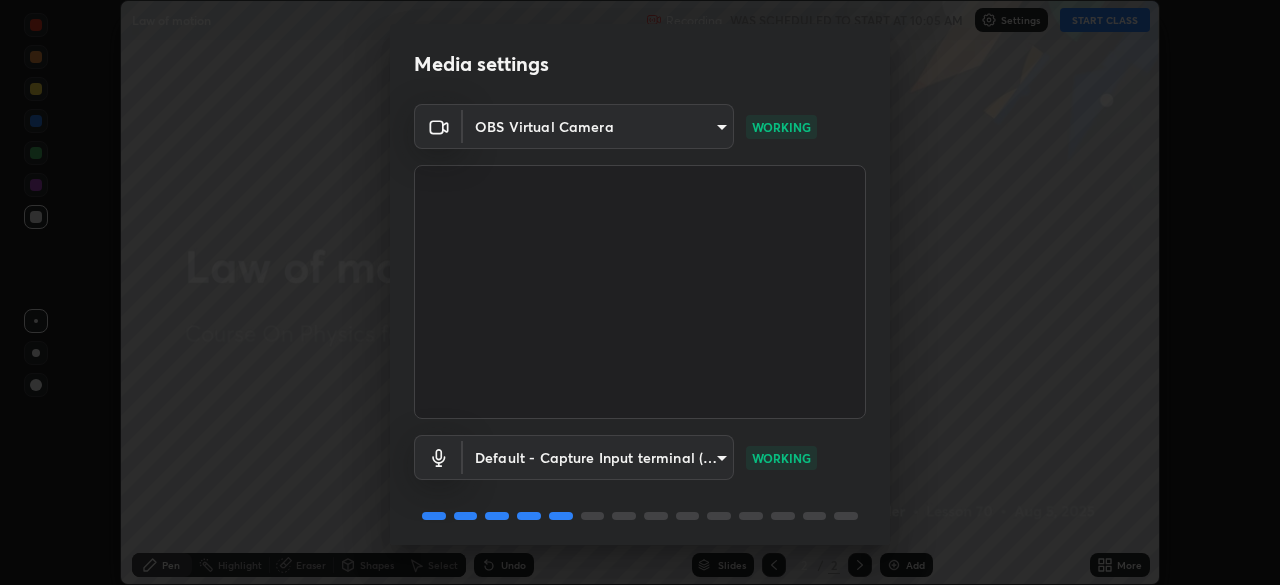 click on "Erase all Law of motion Recording WAS SCHEDULED TO START AT  [TIME] Settings START CLASS Setting up your live class Law of motion • L70 of Course On Physics for NEET Conquer 1 2026 [NAME] Pen Highlight Eraser Shapes Select Undo Slides 2 / 2 Add More Enable hand raising Enable raise hand to speak to learners. Once enabled, chat will be turned off temporarily. Enable x   No doubts shared Encourage your learners to ask a doubt for better clarity Report an issue Reason for reporting Buffering Chat not working Audio - Video sync issue Educator video quality low ​ Attach an image Report Media settings OBS Virtual Camera [HASH] WORKING Default - Capture Input terminal (Digital Array MIC) default WORKING 1 / 5 Next" at bounding box center (640, 292) 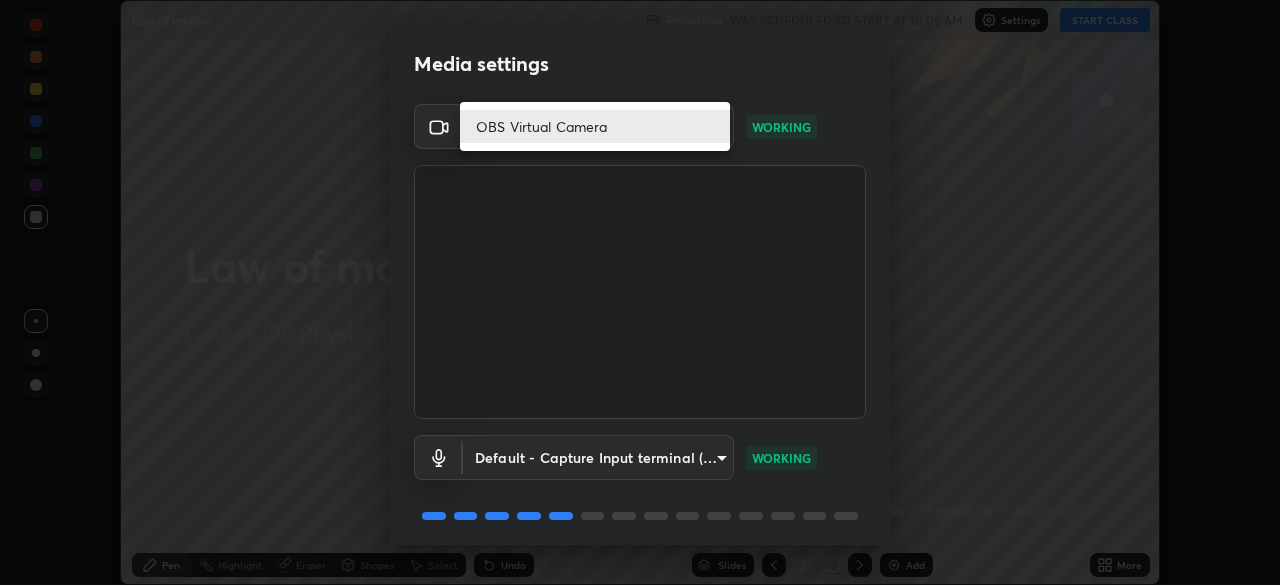 click on "OBS Virtual Camera" at bounding box center (595, 126) 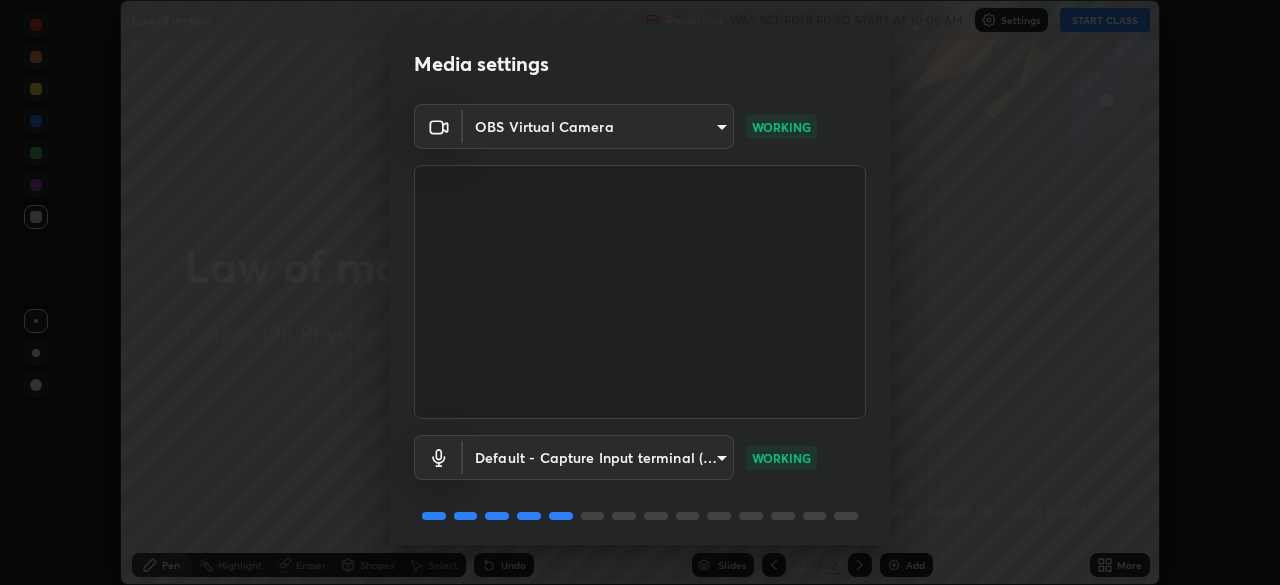 click on "Erase all Law of motion Recording WAS SCHEDULED TO START AT  10:05 AM Settings START CLASS Setting up your live class Law of motion • L70 of Course On Physics for NEET Conquer 1 2026 Chegonda Mahender Pen Highlight Eraser Shapes Select Undo Slides 2 / 2 Add More Enable hand raising Enable raise hand to speak to learners. Once enabled, chat will be turned off temporarily. Enable x   No doubts shared Encourage your learners to ask a doubt for better clarity Report an issue Reason for reporting Buffering Chat not working Audio - Video sync issue Educator video quality low ​ Attach an image Report Media settings OBS Virtual Camera 86dcc65681c02db30628f8e02b0345e5f3a426eb62570dc0a2c12688d0b1fe79 WORKING Default - Capture Input terminal (Digital Array MIC) default WORKING 1 / 5 Next" at bounding box center (640, 292) 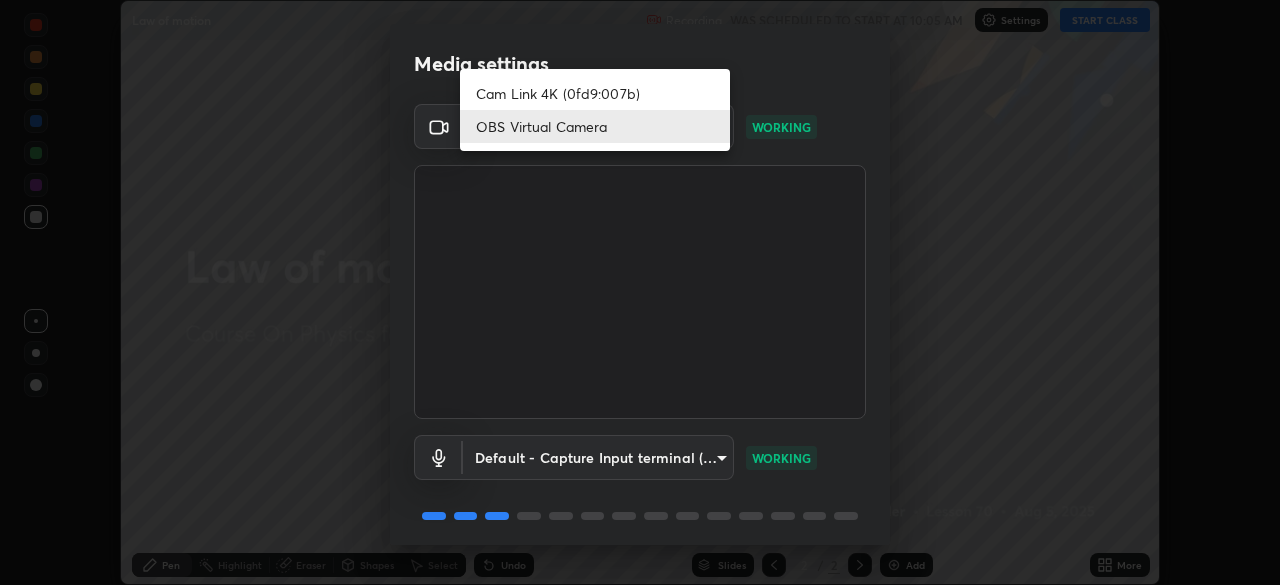 click on "Cam Link 4K (0fd9:007b)" at bounding box center [595, 93] 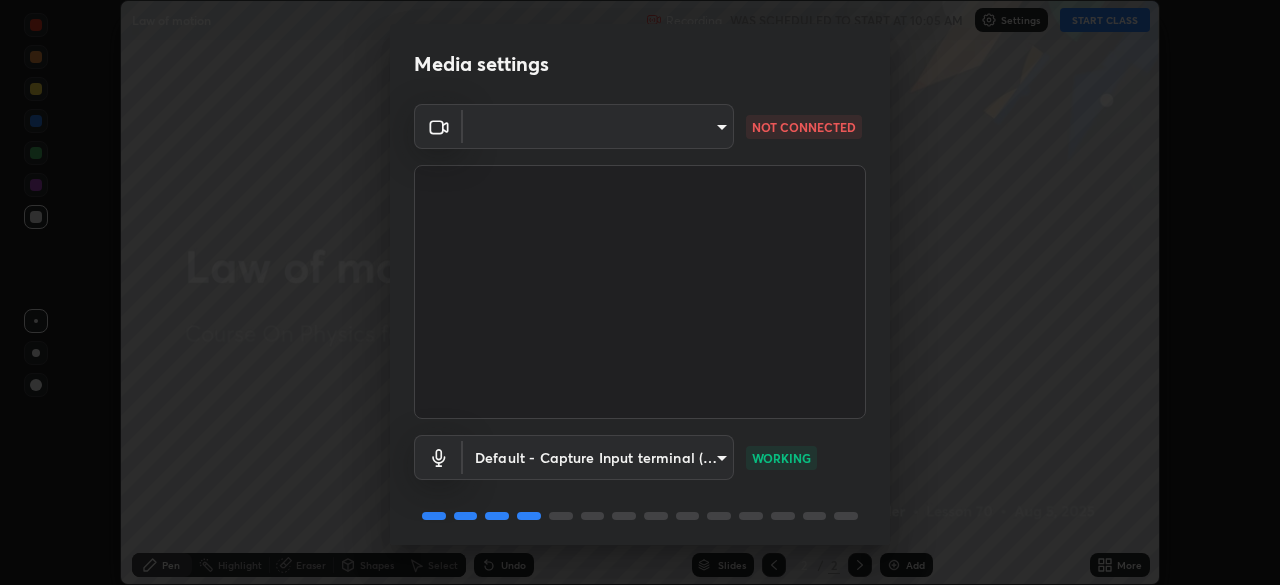 click on "Erase all Law of motion Recording WAS SCHEDULED TO START AT  10:05 AM Settings START CLASS Setting up your live class Law of motion • L70 of Course On Physics for NEET Conquer 1 2026 Chegonda Mahender Pen Highlight Eraser Shapes Select Undo Slides 2 / 2 Add More Enable hand raising Enable raise hand to speak to learners. Once enabled, chat will be turned off temporarily. Enable x   No doubts shared Encourage your learners to ask a doubt for better clarity Report an issue Reason for reporting Buffering Chat not working Audio - Video sync issue Educator video quality low ​ Attach an image Report Media settings ​ 2db35045fa6b2da4867c84abda41857cdd932167e1d7f2bc3194d87384af09e0 NOT CONNECTED Default - Capture Input terminal (Digital Array MIC) default WORKING 1 / 5 Next" at bounding box center (640, 292) 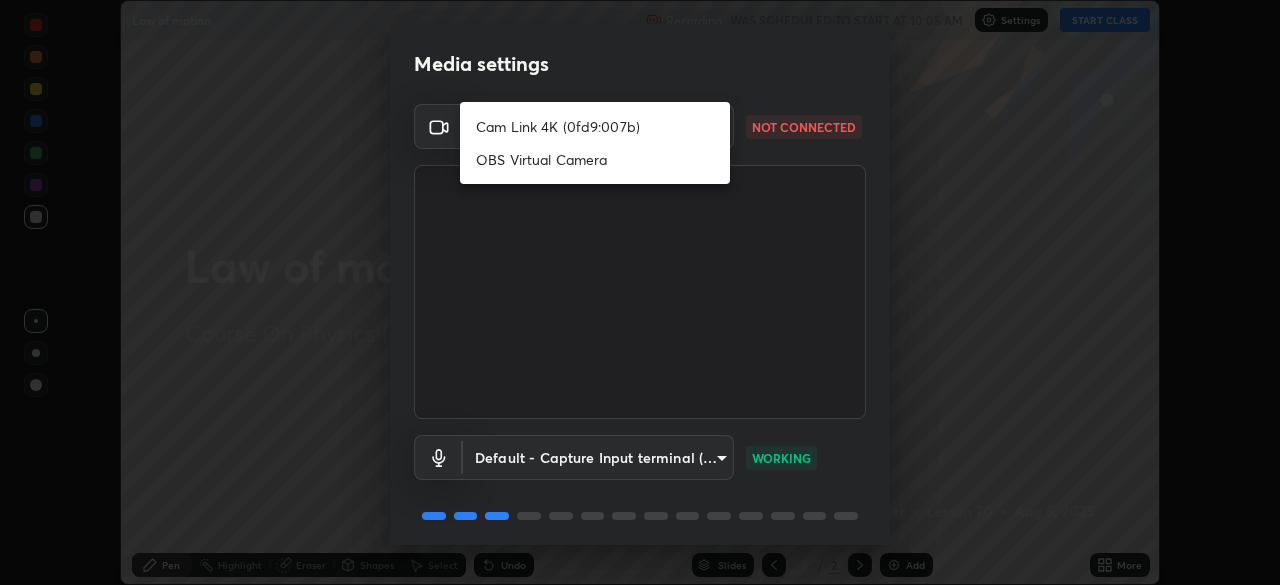 click on "Cam Link 4K (0fd9:007b)" at bounding box center [595, 126] 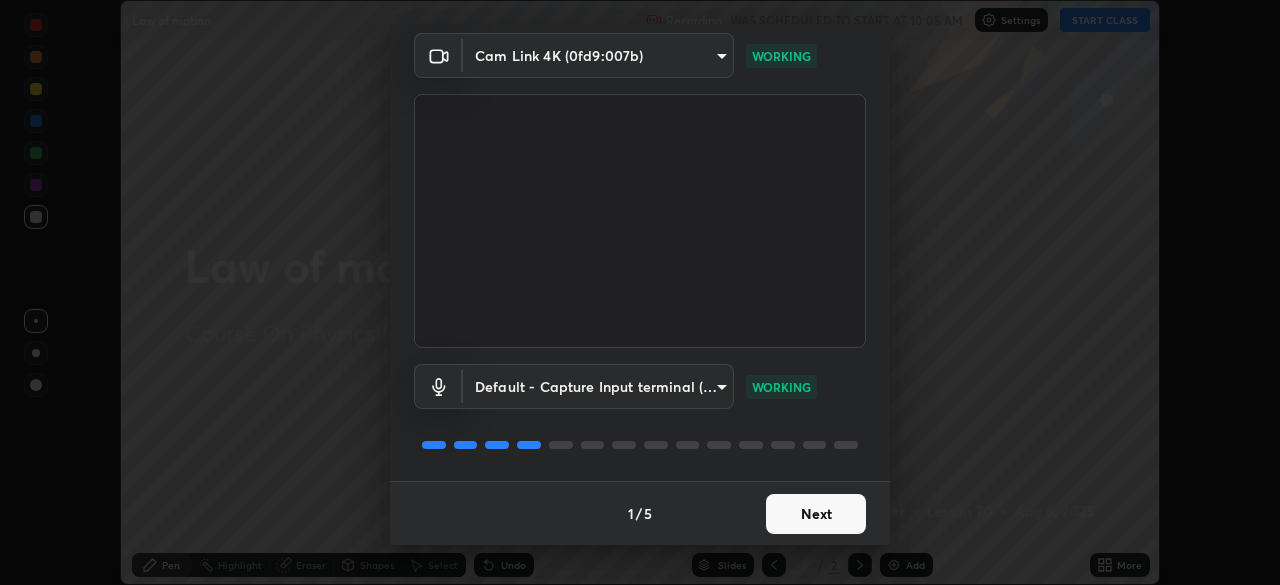 scroll, scrollTop: 0, scrollLeft: 0, axis: both 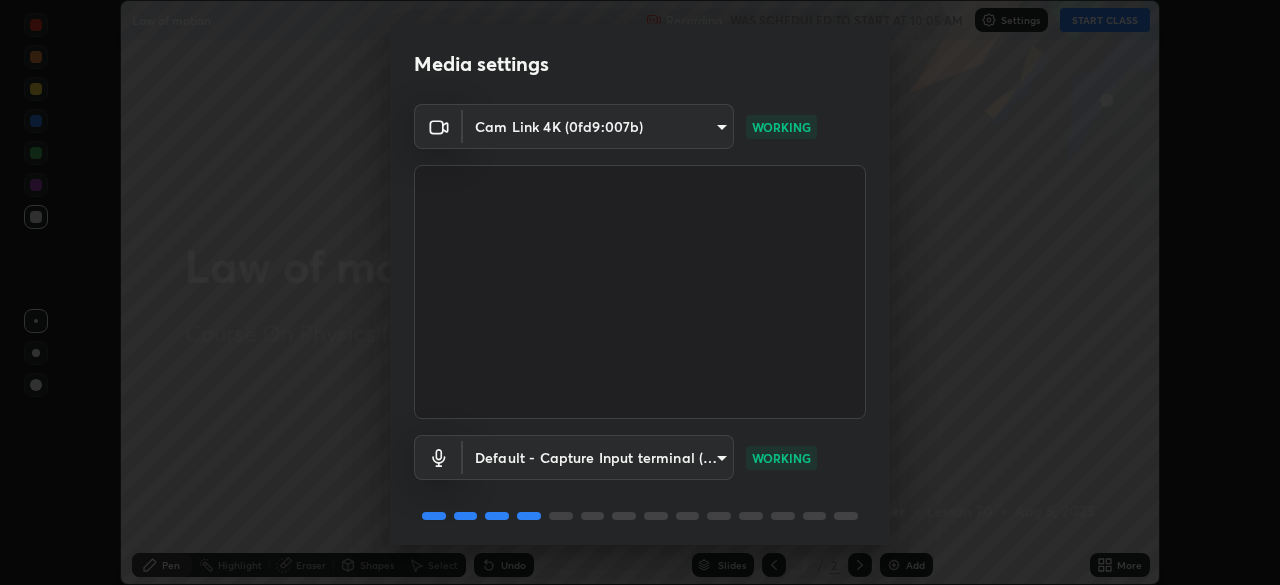 click on "Erase all Law of motion Recording WAS SCHEDULED TO START AT  10:05 AM Settings START CLASS Setting up your live class Law of motion • L70 of Course On Physics for NEET Conquer 1 2026 Chegonda Mahender Pen Highlight Eraser Shapes Select Undo Slides 2 / 2 Add More Enable hand raising Enable raise hand to speak to learners. Once enabled, chat will be turned off temporarily. Enable x   No doubts shared Encourage your learners to ask a doubt for better clarity Report an issue Reason for reporting Buffering Chat not working Audio - Video sync issue Educator video quality low ​ Attach an image Report Media settings Cam Link 4K (0fd9:007b) 80269260b6aaf54d9ab7164379631070d71568913cd71a07d4953bd7a6dee4ef WORKING Default - Capture Input terminal (Digital Array MIC) default WORKING 1 / 5 Next" at bounding box center [640, 292] 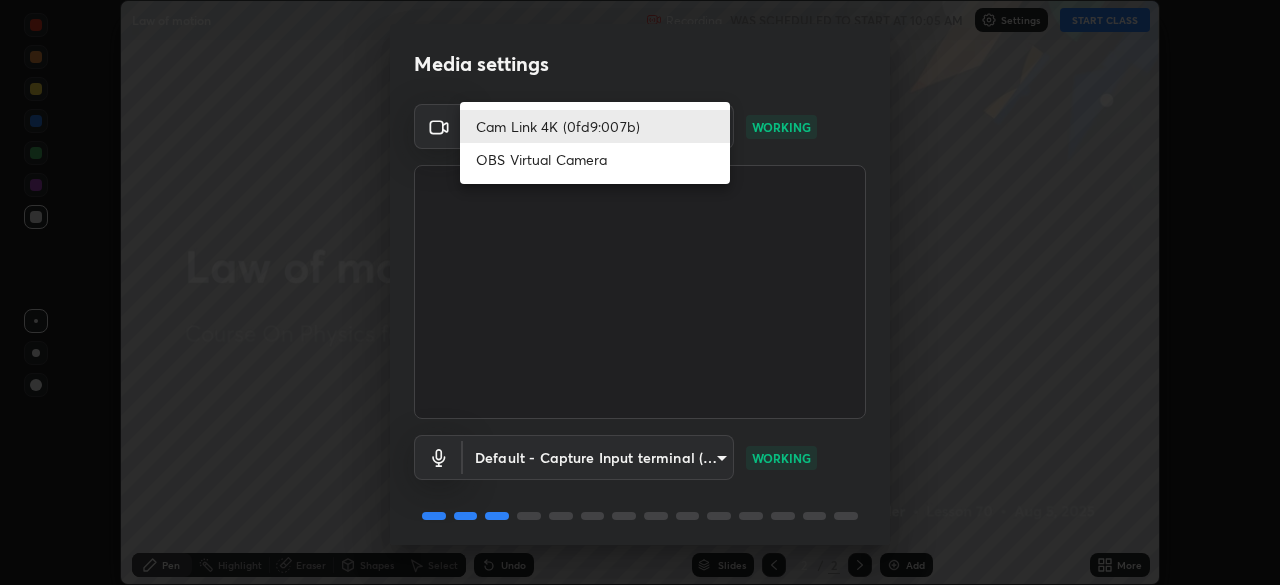 click on "OBS Virtual Camera" at bounding box center [595, 159] 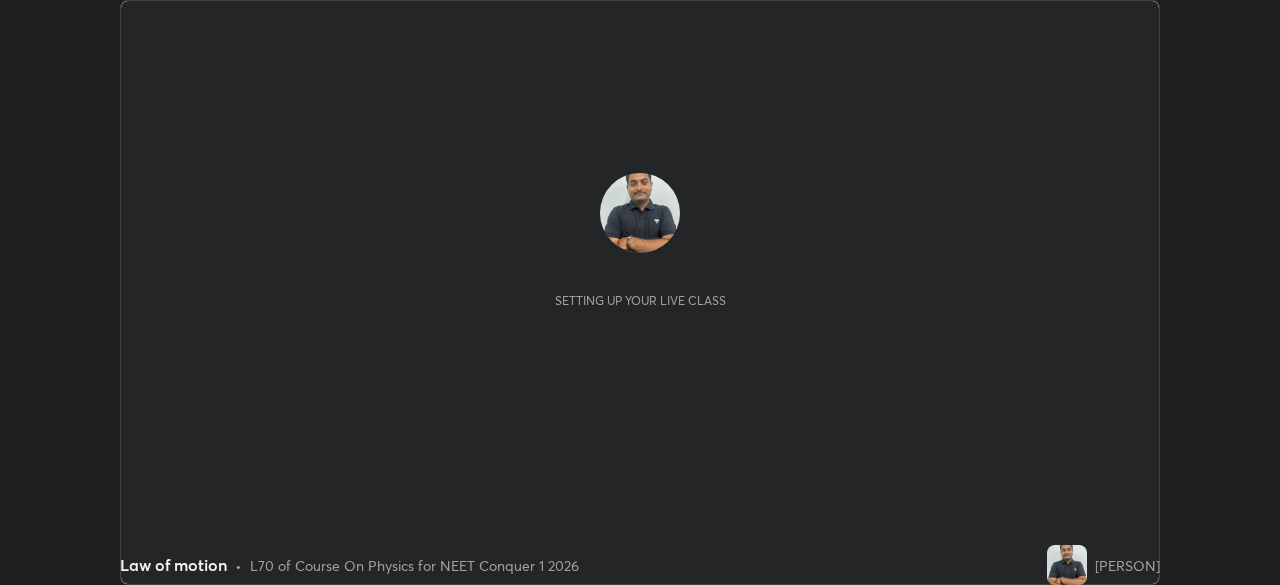scroll, scrollTop: 0, scrollLeft: 0, axis: both 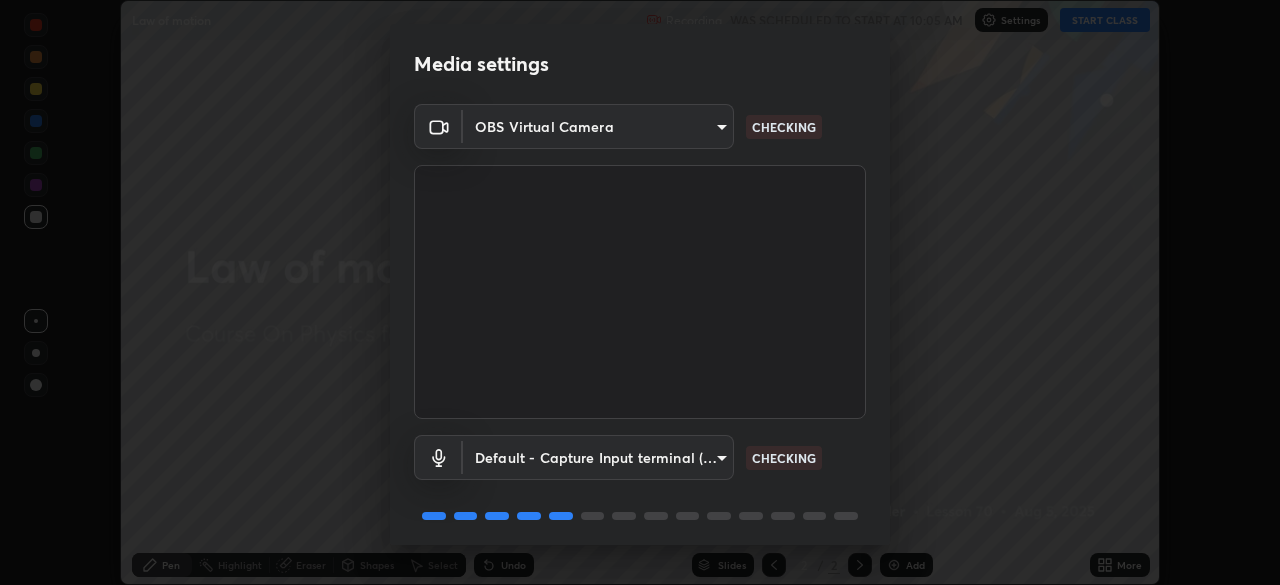 click on "Erase all Law of motion Recording WAS SCHEDULED TO START AT 10:05 AM Settings START CLASS Setting up your live class Law of motion • L70 of Course On Physics for NEET Conquer 1 2026 [PERSON] Pen Highlight Eraser Shapes Select Undo Slides 2 / 2 Add More Enable hand raising Enable raise hand to speak to learners. Once enabled, chat will be turned off temporarily. Enable x No doubts shared Encourage your learners to ask a doubt for better clarity Report an issue Reason for reporting Buffering Chat not working Audio - Video sync issue Educator video quality low Attach an image Report Media settings OBS Virtual Camera 86dcc65681c02db30628f8e02b0345e5f3a426eb62570dc0a2c12688d0b1fe79 CHECKING Default - Capture Input terminal (Digital Array MIC) default CHECKING 1 / 5 Next" at bounding box center [640, 292] 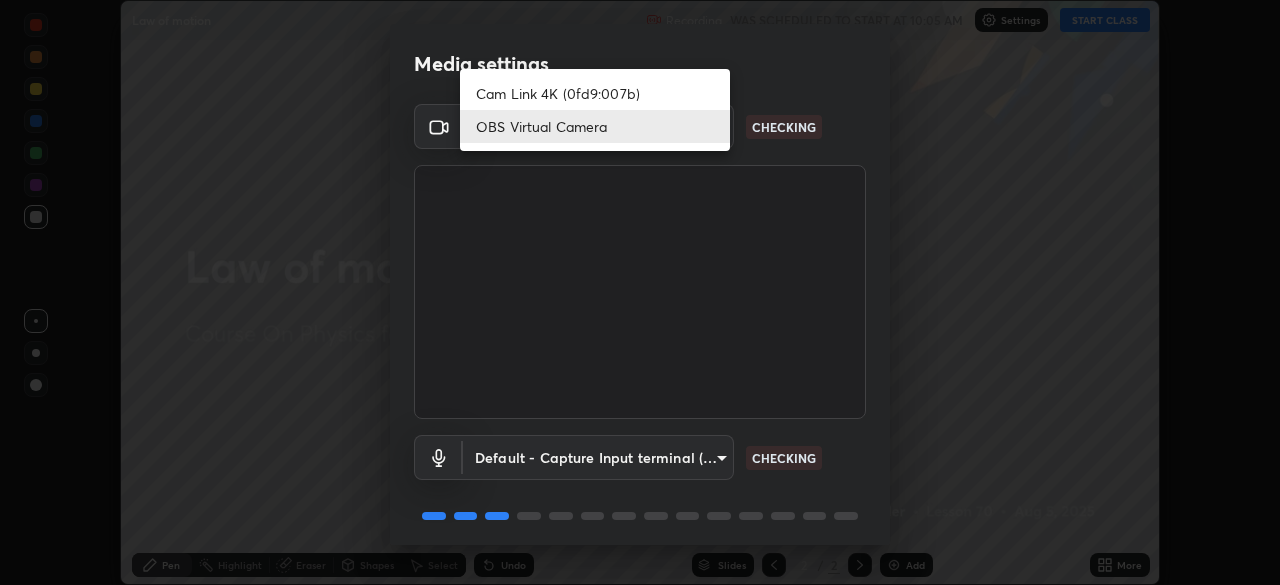 click on "Cam Link 4K (0fd9:007b)" at bounding box center (595, 93) 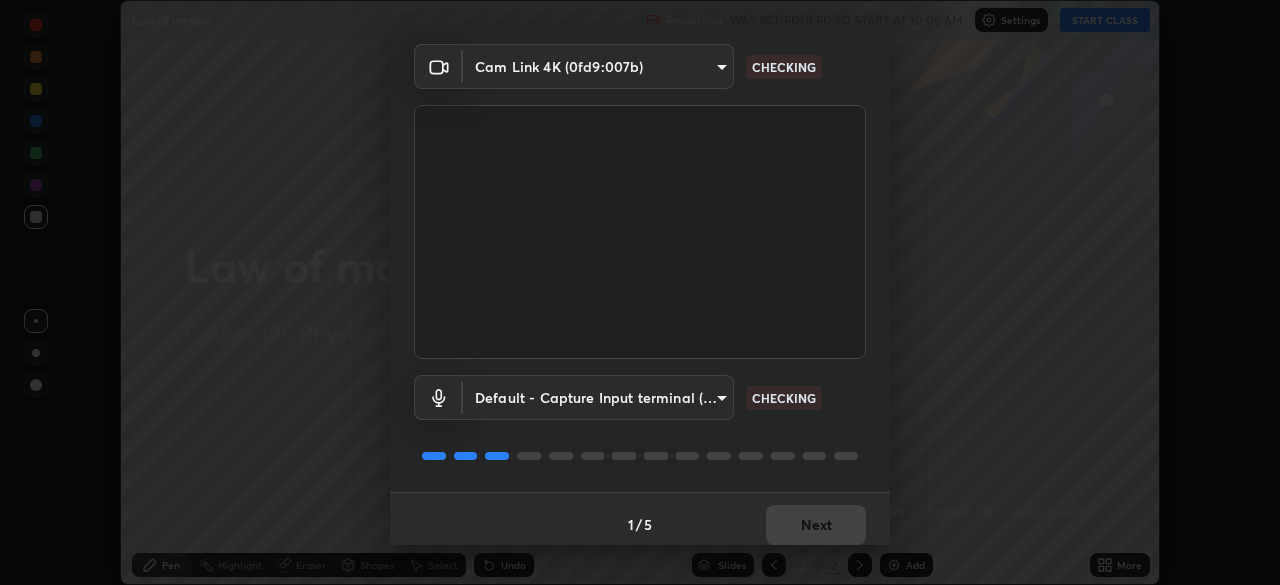 scroll, scrollTop: 71, scrollLeft: 0, axis: vertical 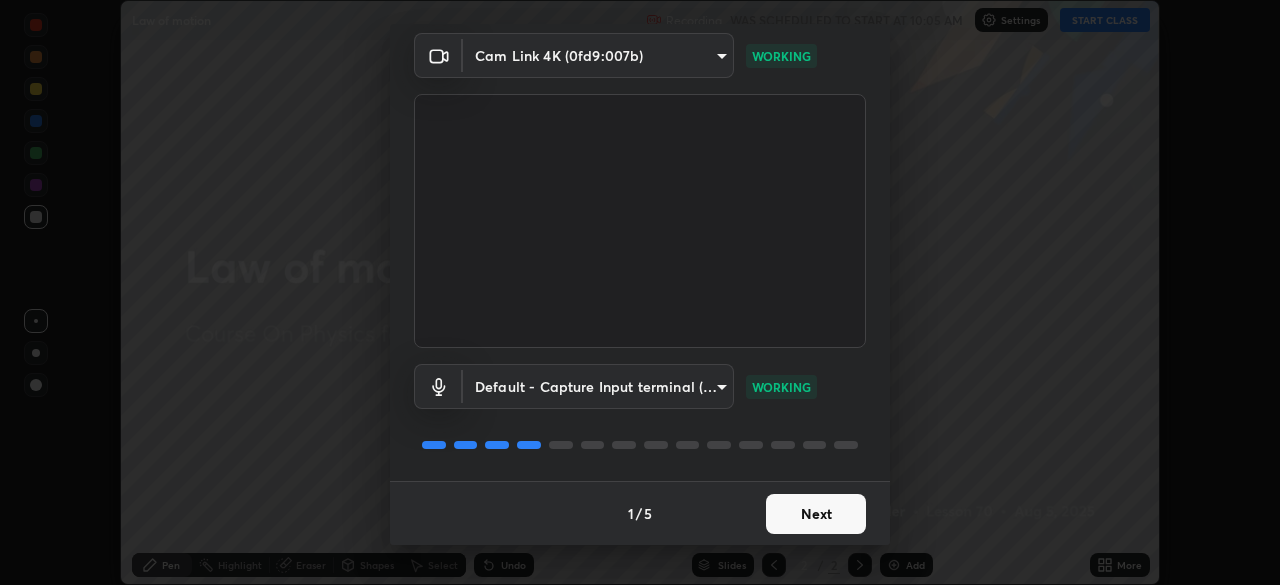 click on "Next" at bounding box center [816, 514] 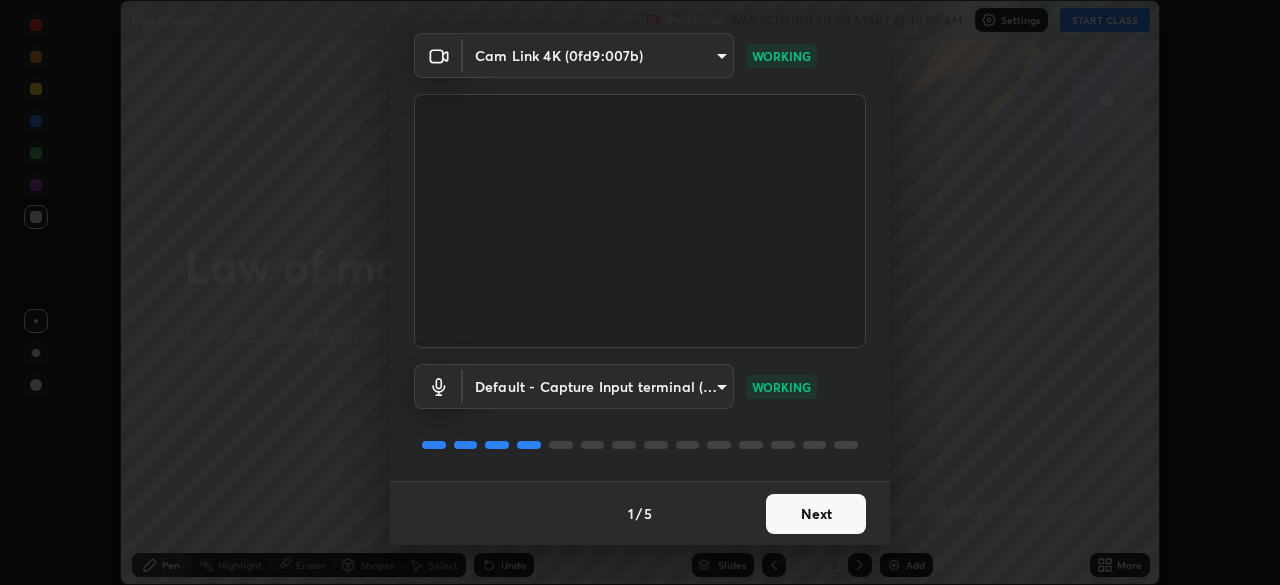 scroll, scrollTop: 0, scrollLeft: 0, axis: both 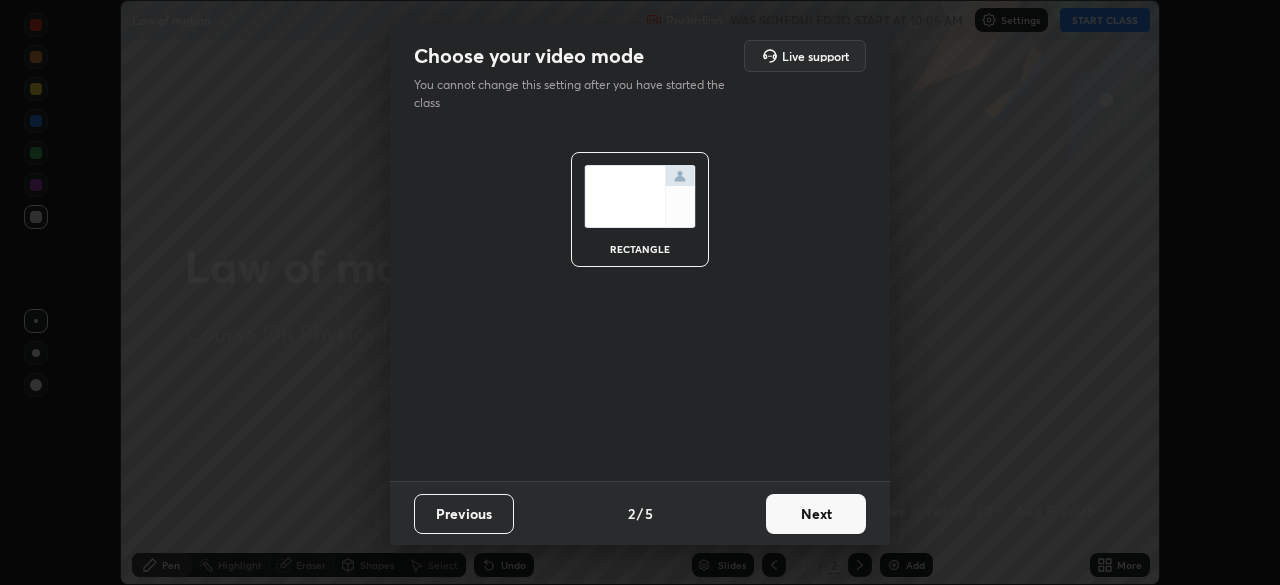 click on "Next" at bounding box center (816, 514) 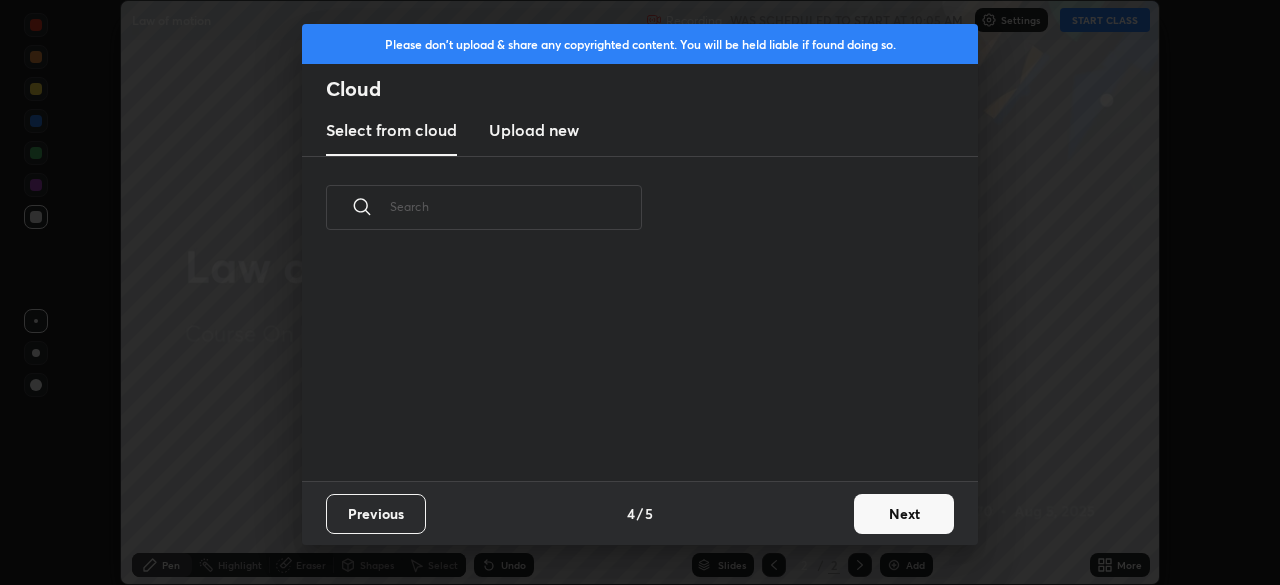 click on "Next" at bounding box center (904, 514) 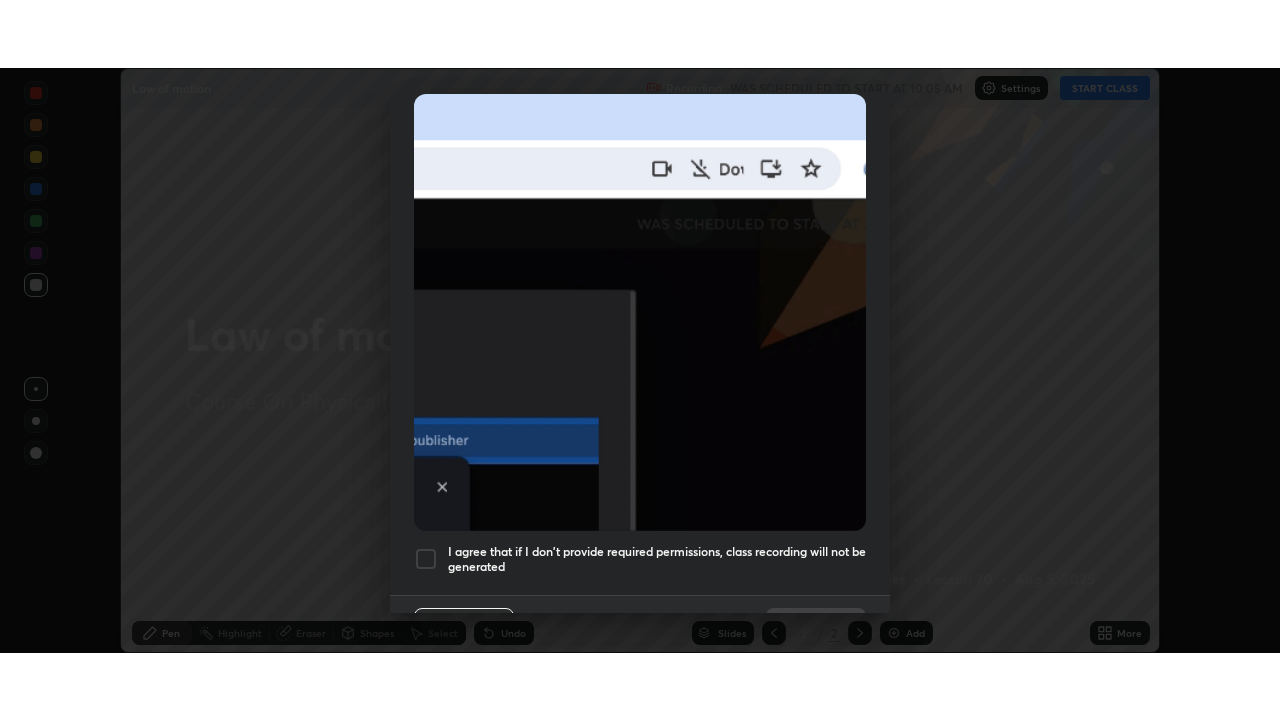 scroll, scrollTop: 479, scrollLeft: 0, axis: vertical 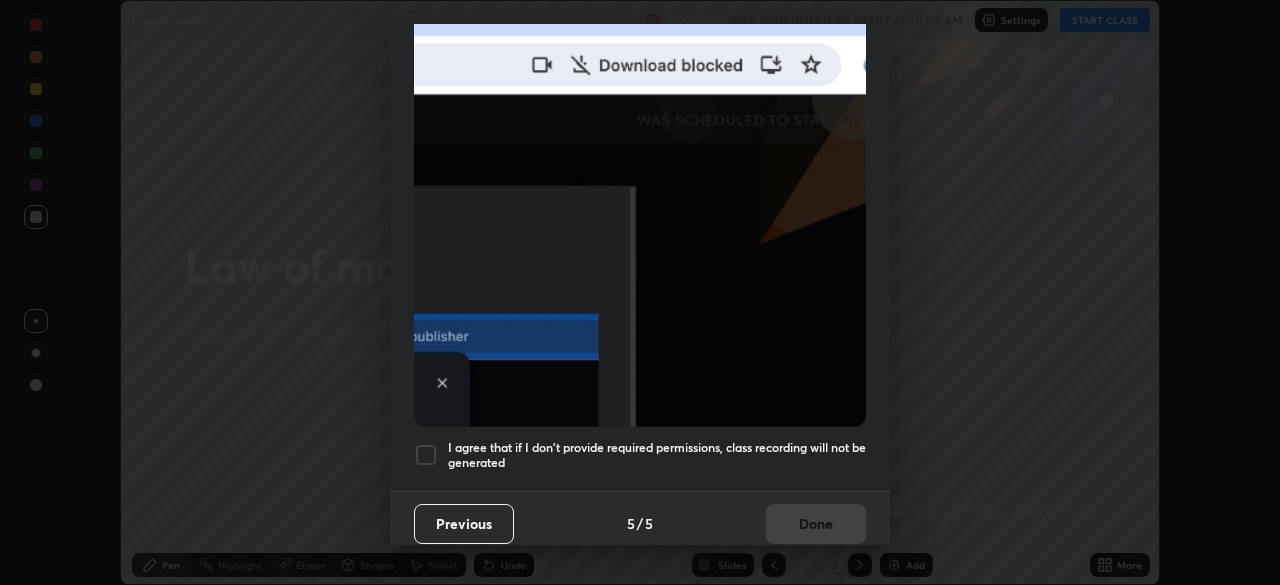 click at bounding box center [426, 455] 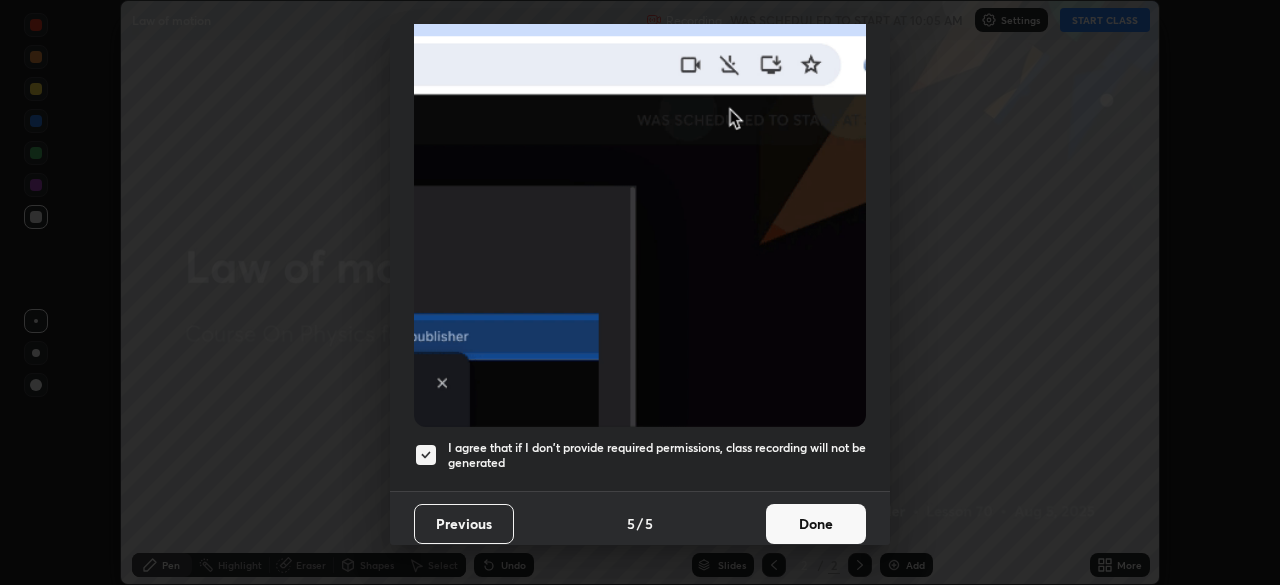 click on "Done" at bounding box center (816, 524) 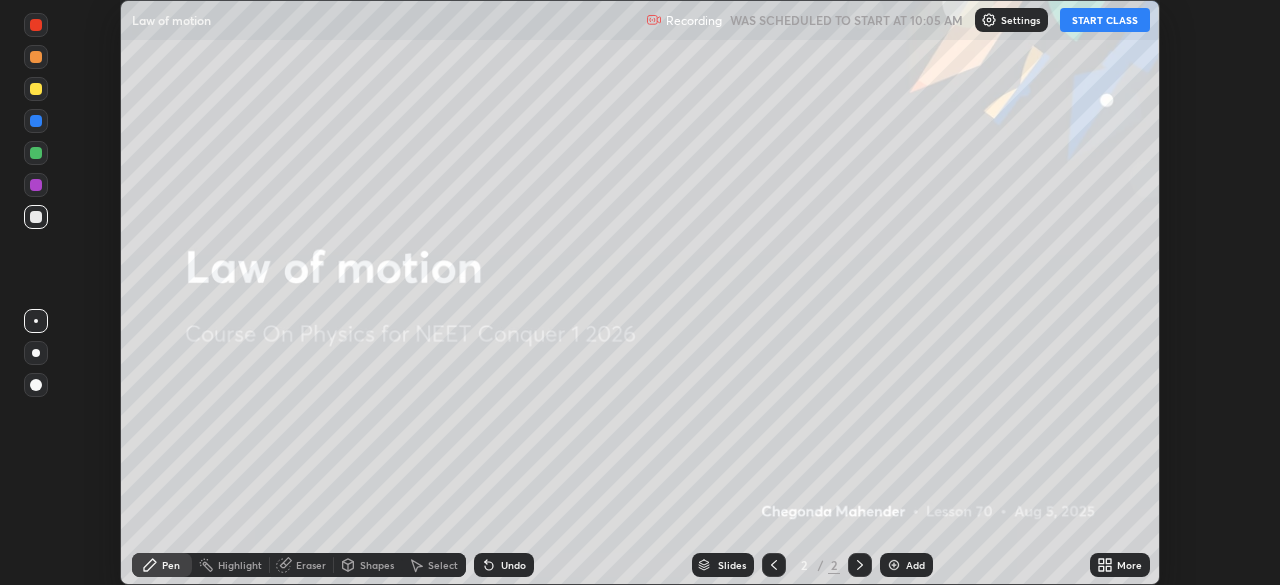 click on "START CLASS" at bounding box center (1105, 20) 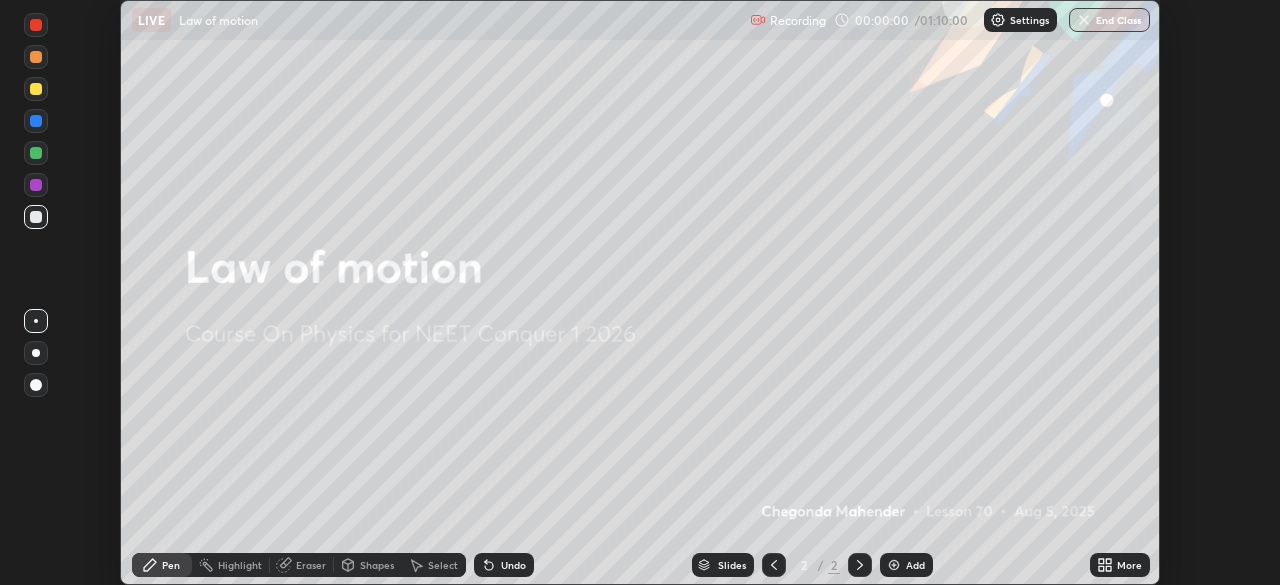 click at bounding box center (894, 565) 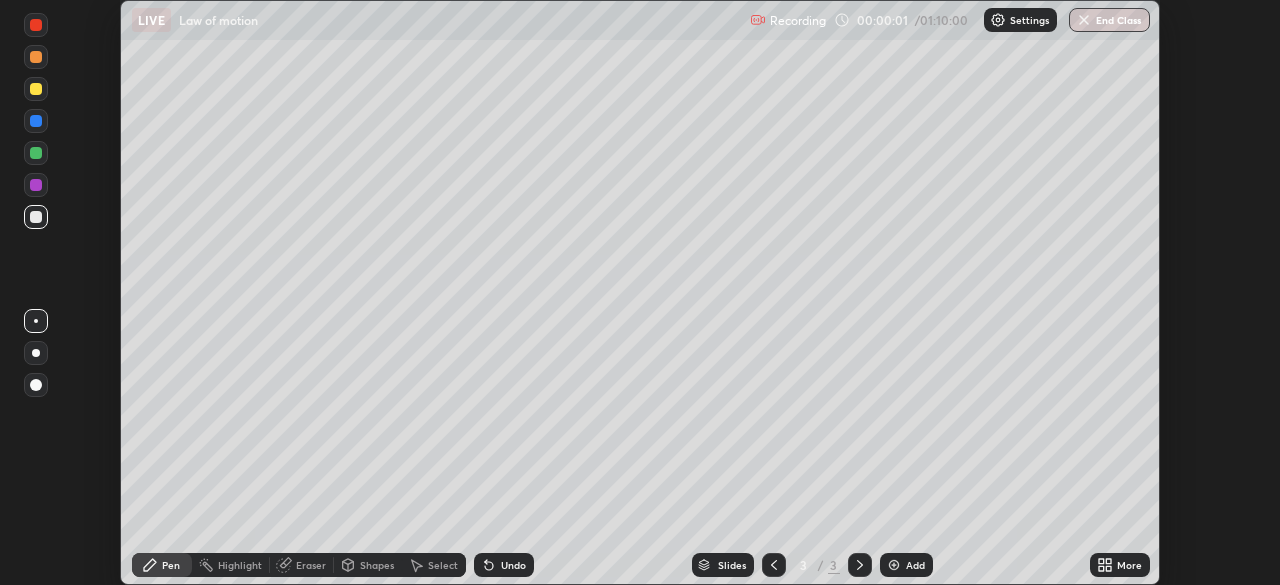 click 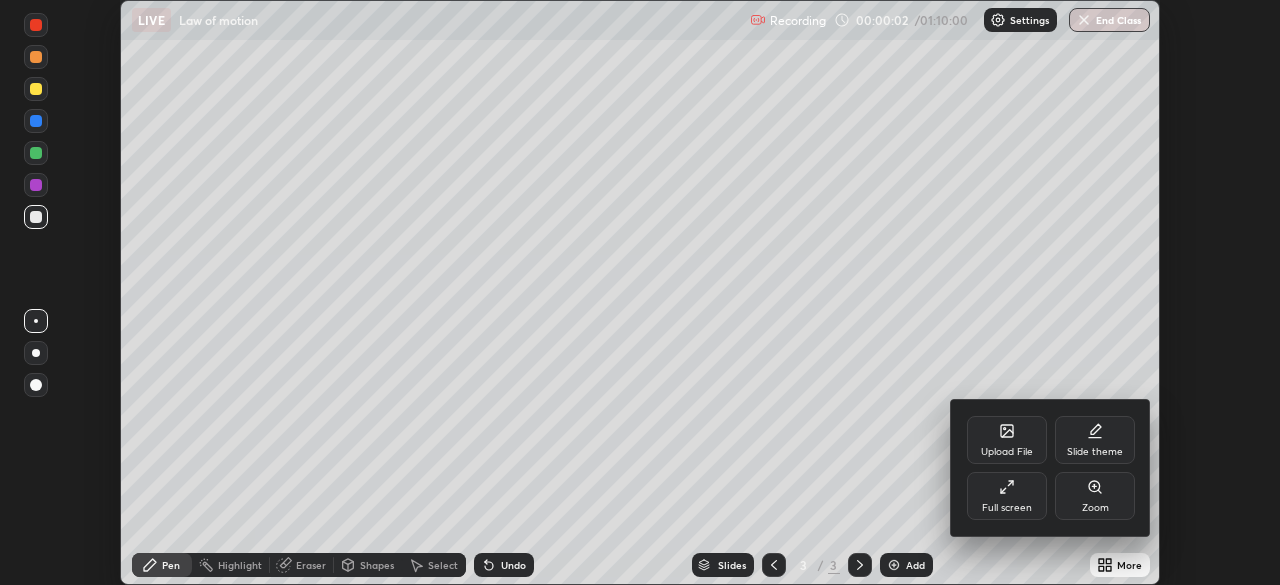 click on "Full screen" at bounding box center (1007, 496) 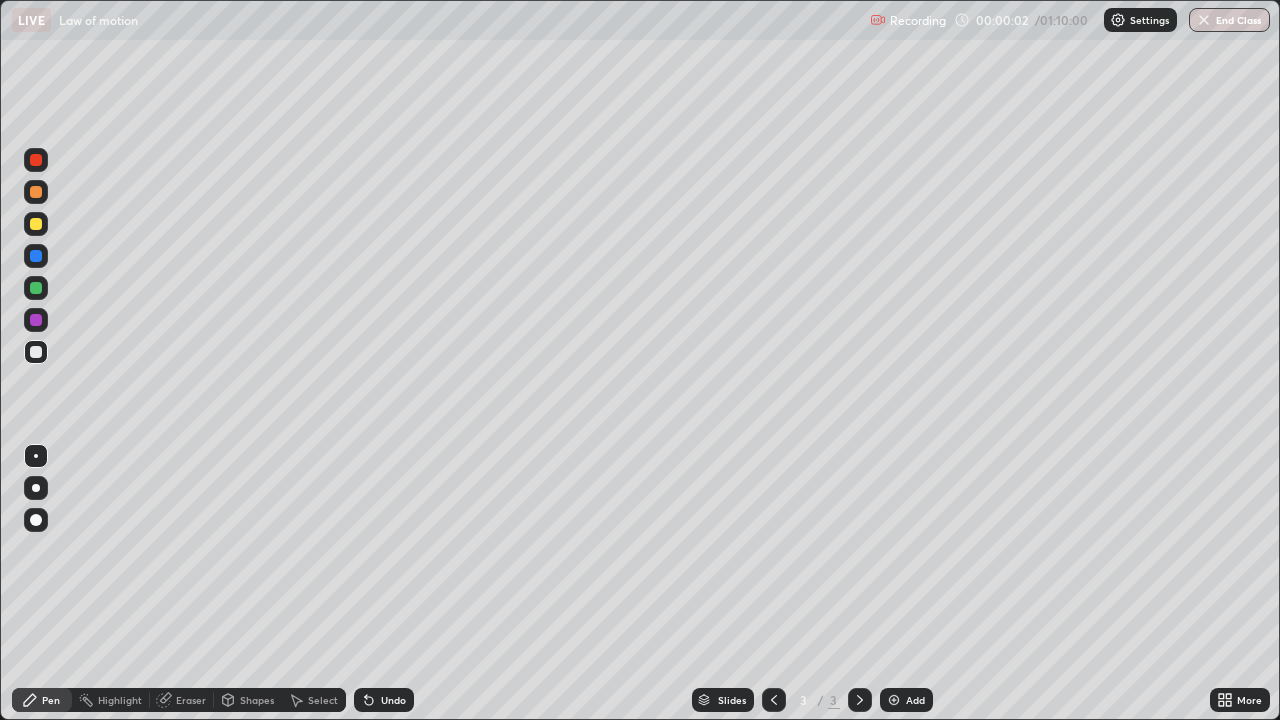 scroll, scrollTop: 99280, scrollLeft: 98720, axis: both 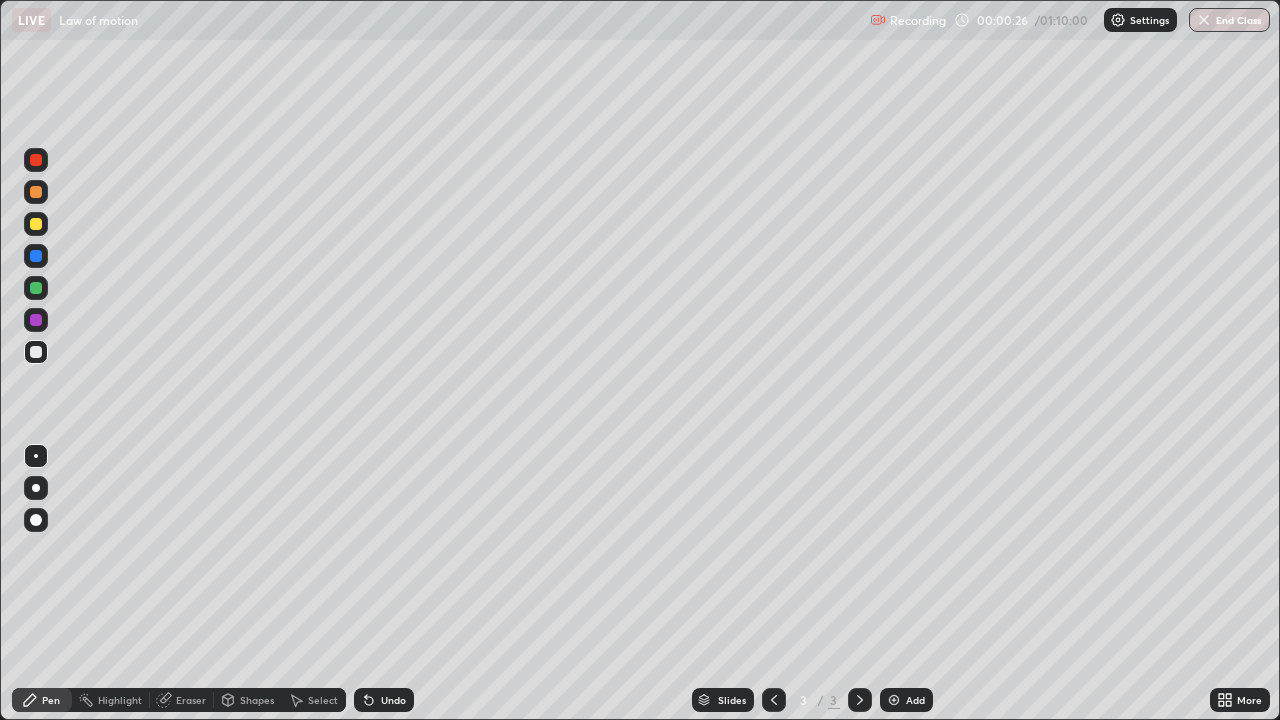 click at bounding box center (36, 488) 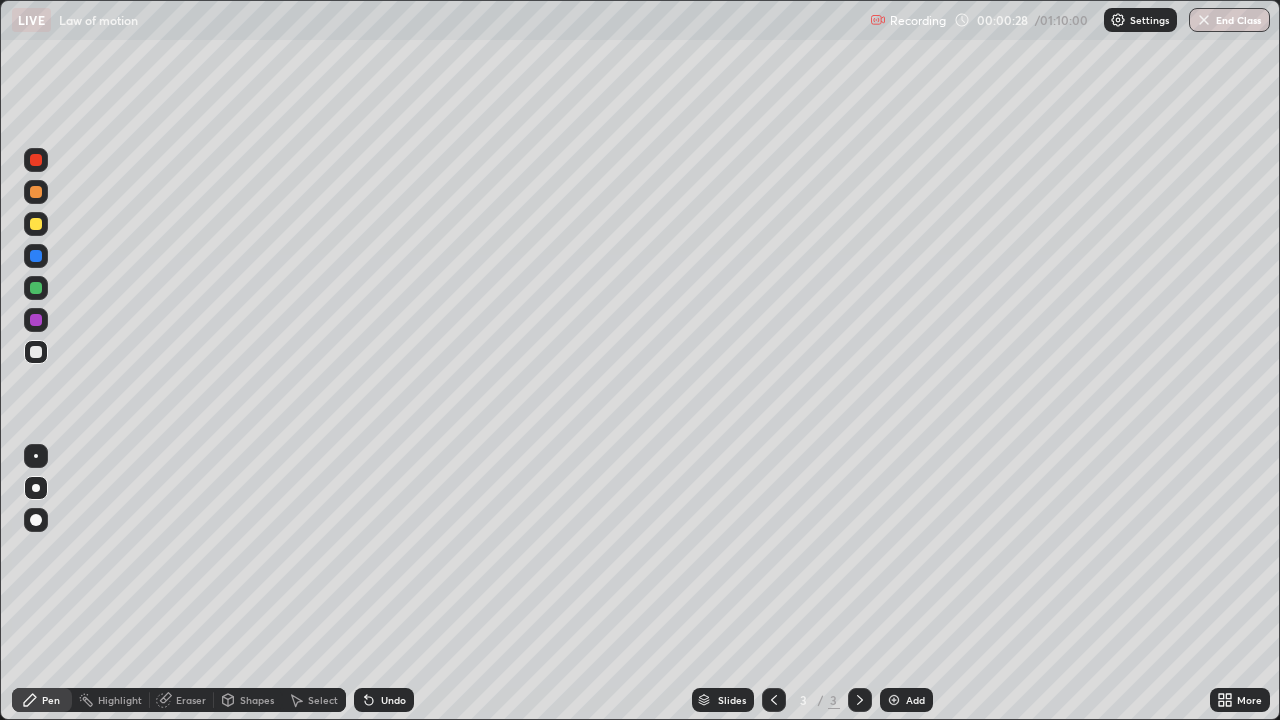 click at bounding box center [36, 288] 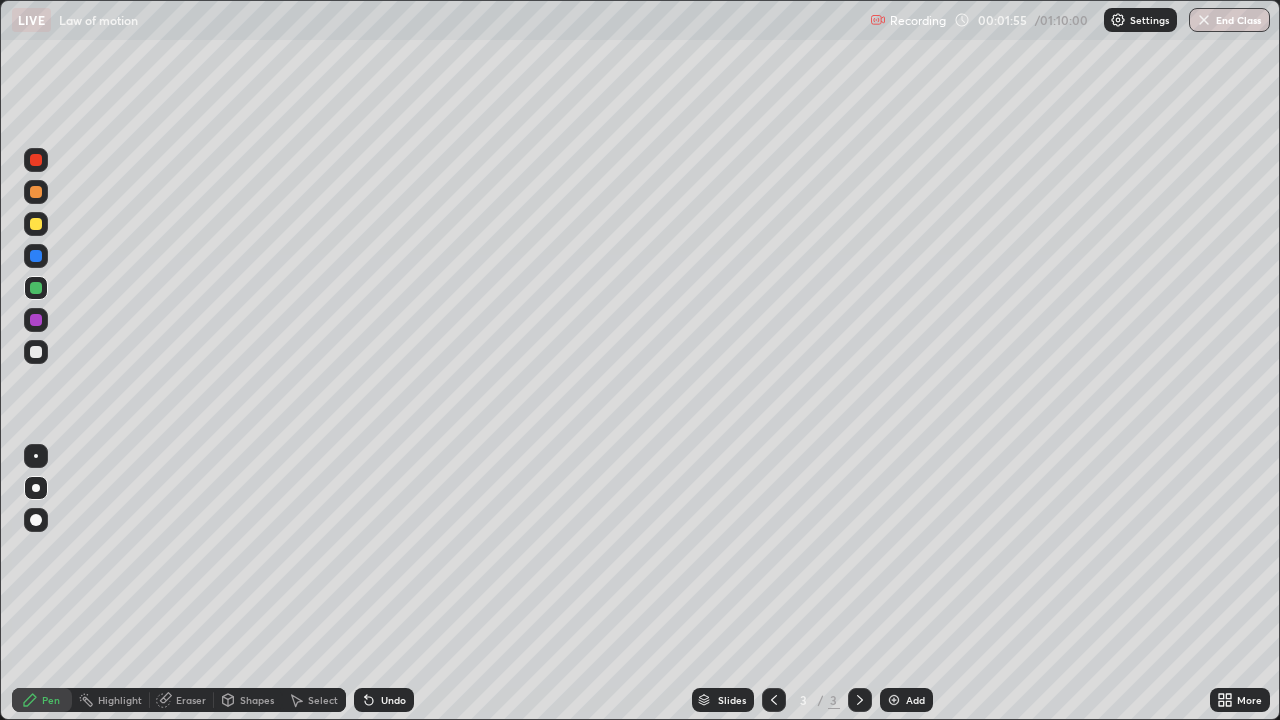 click at bounding box center [36, 288] 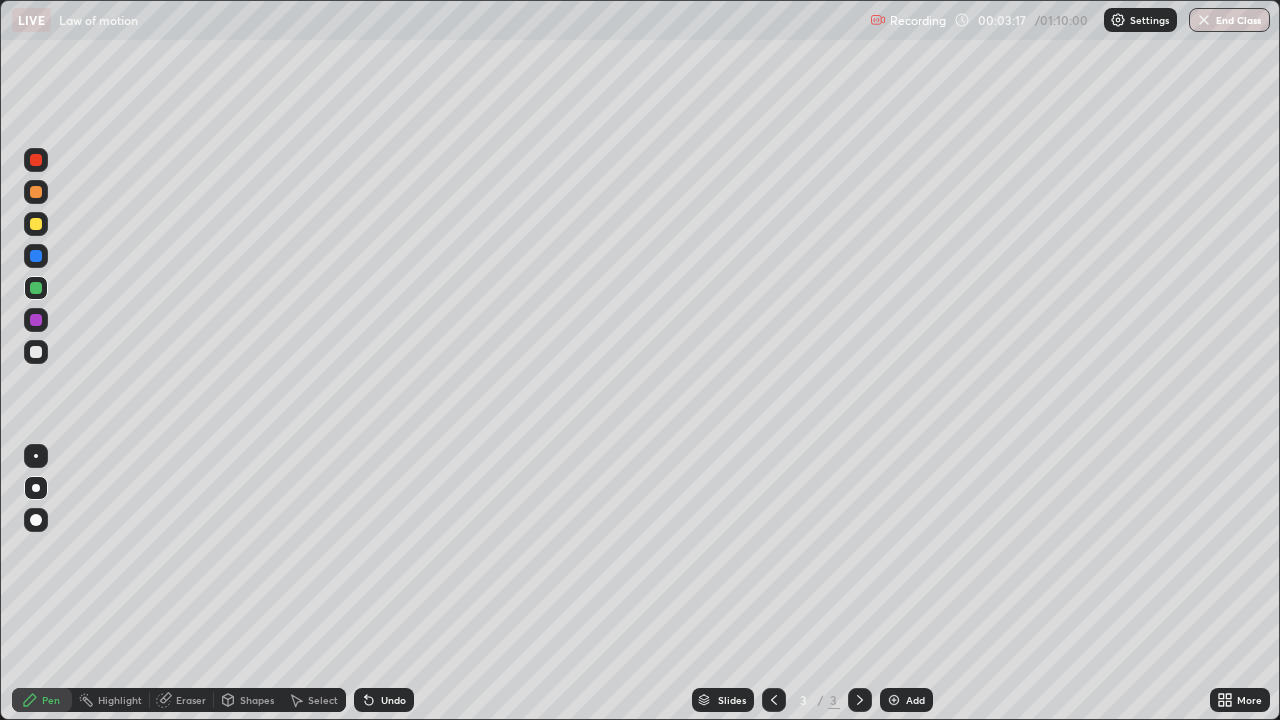 click at bounding box center (36, 224) 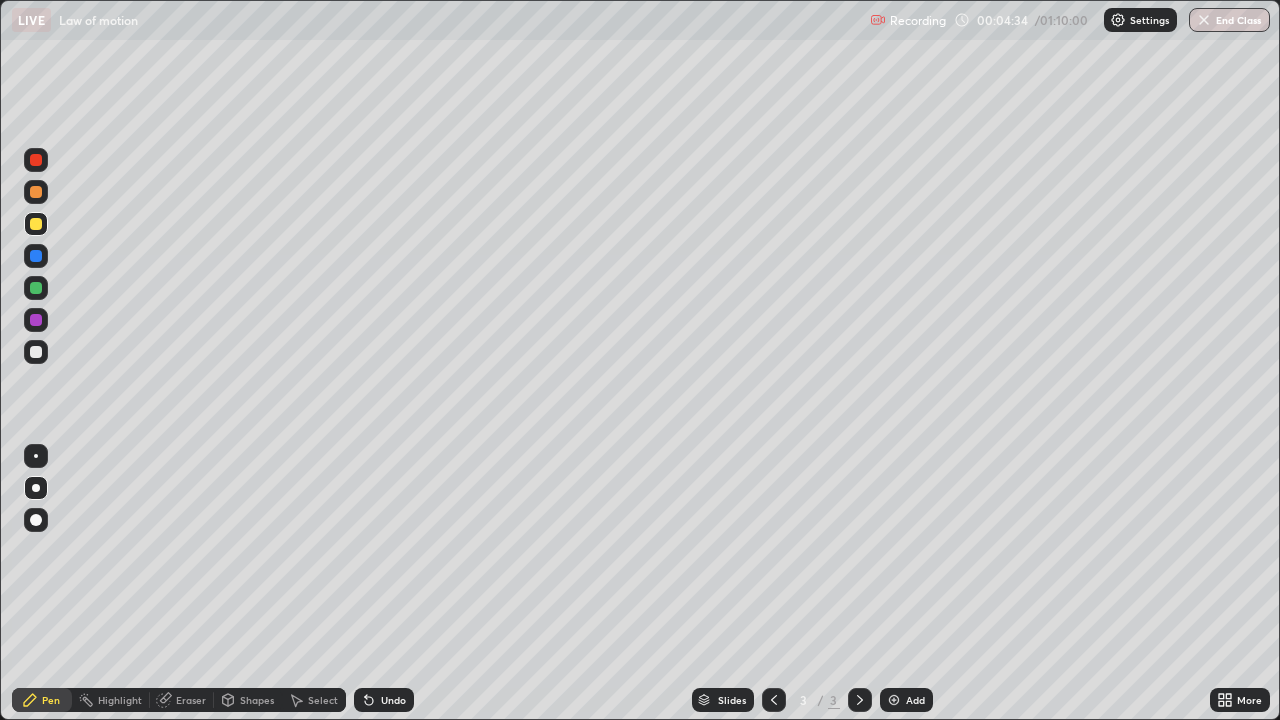 click at bounding box center [36, 288] 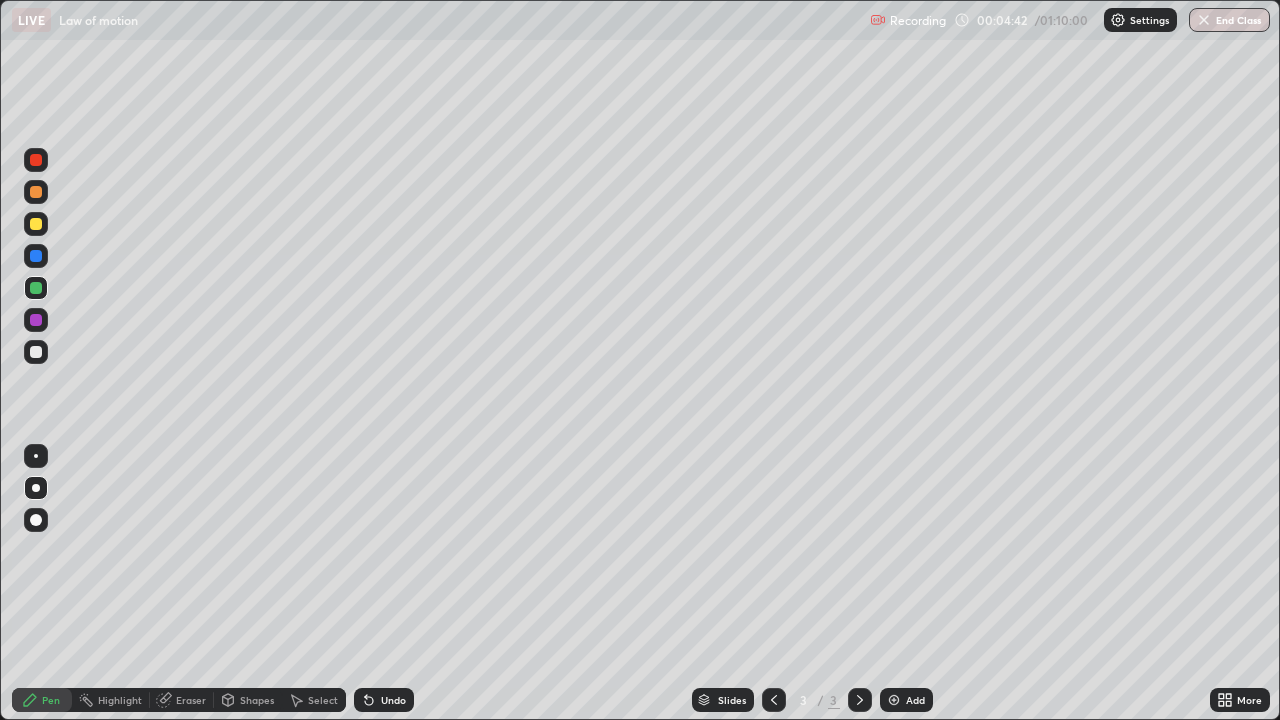 click on "Undo" at bounding box center [393, 700] 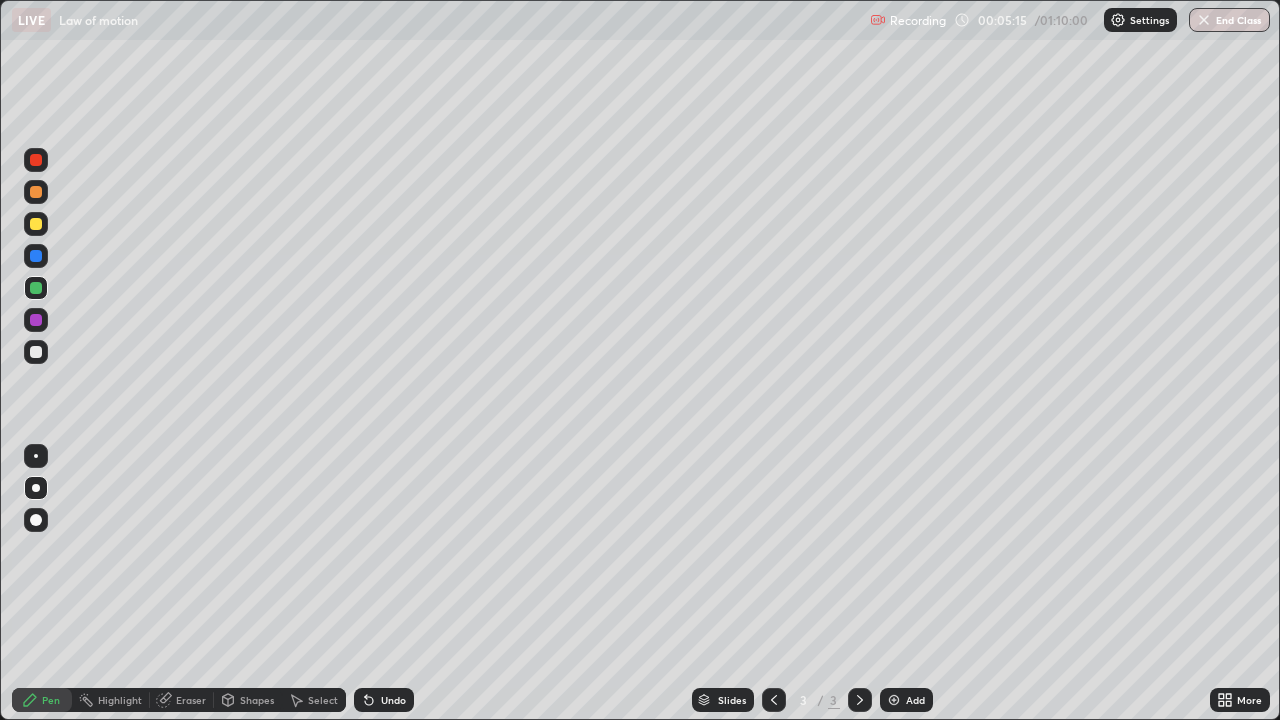 click at bounding box center [36, 288] 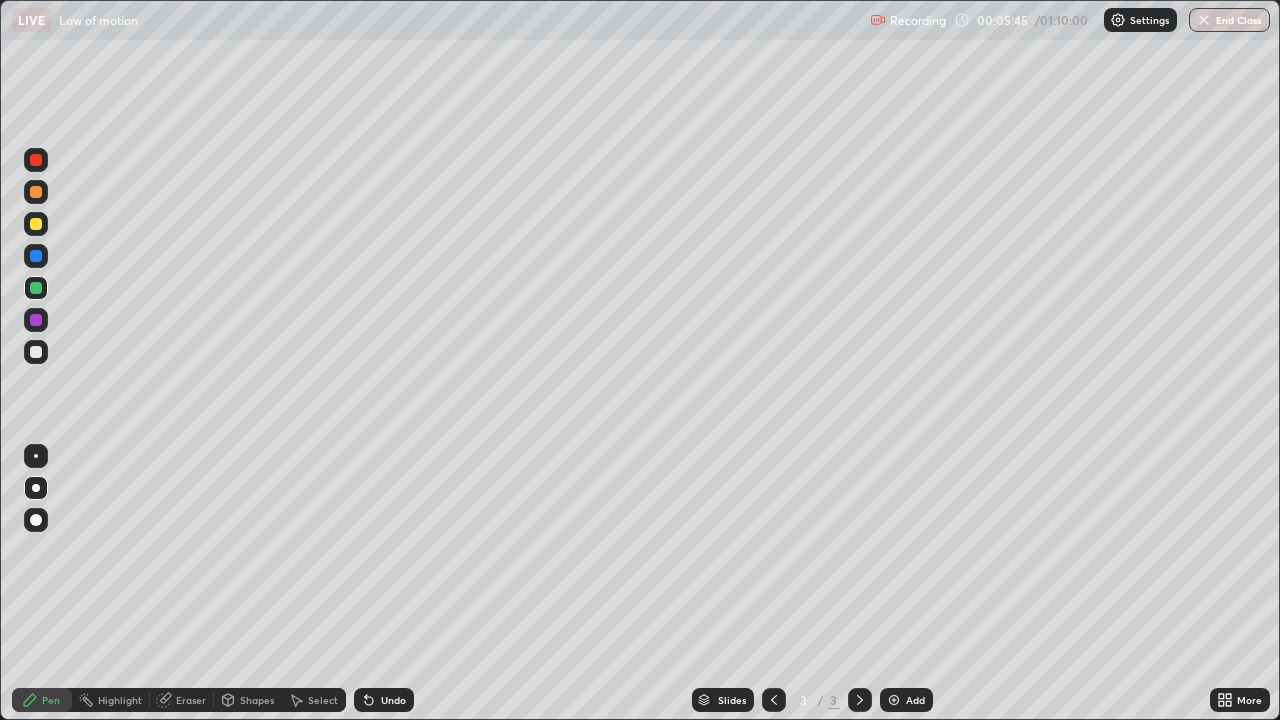 click at bounding box center [36, 352] 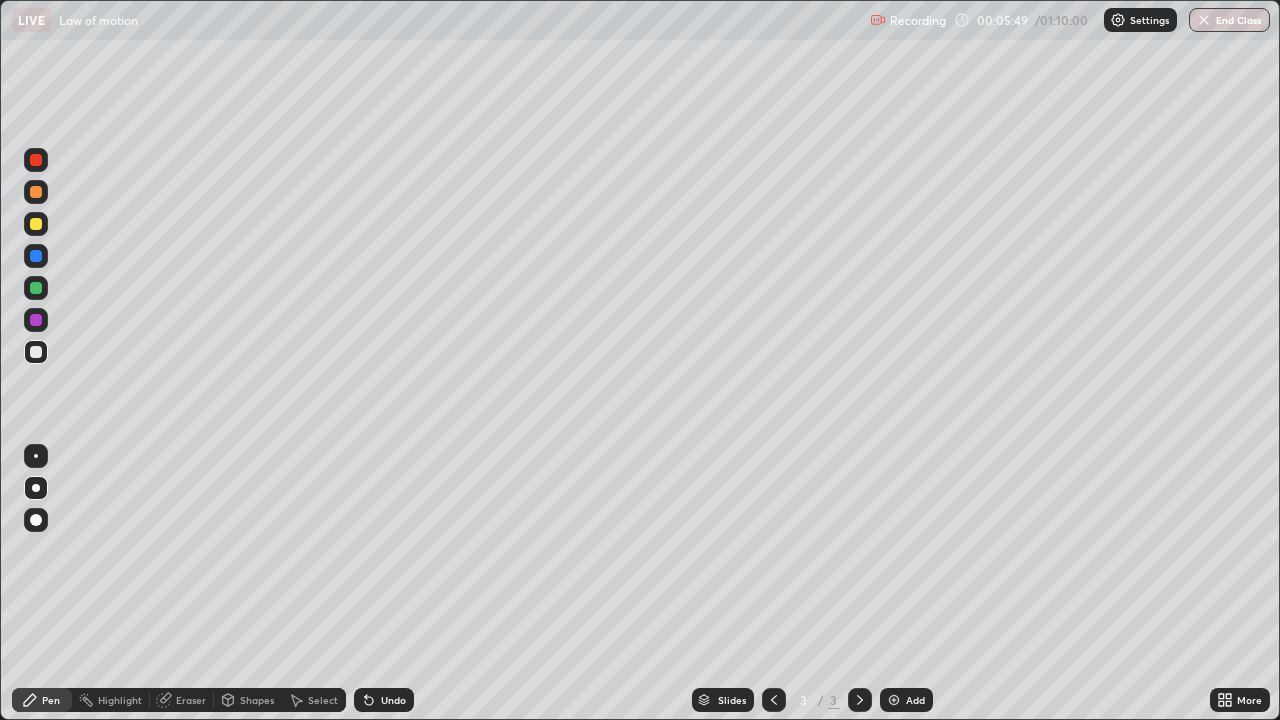 click at bounding box center (36, 288) 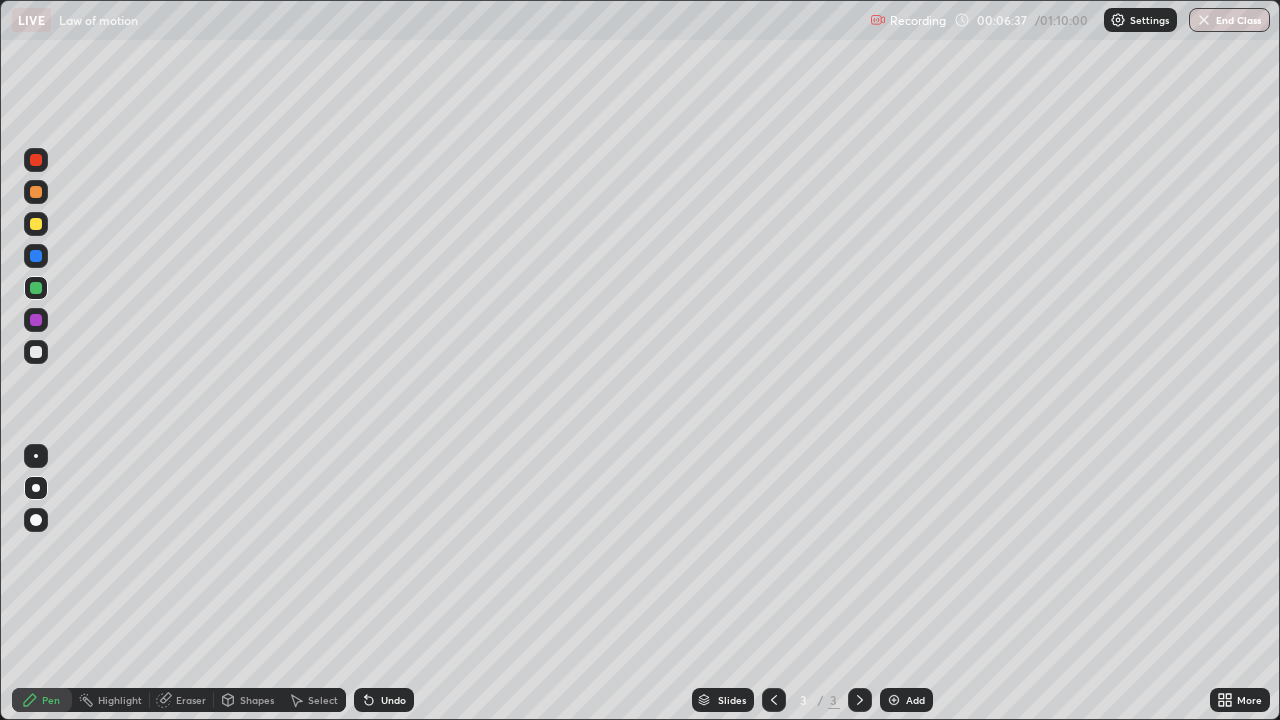 click at bounding box center [36, 192] 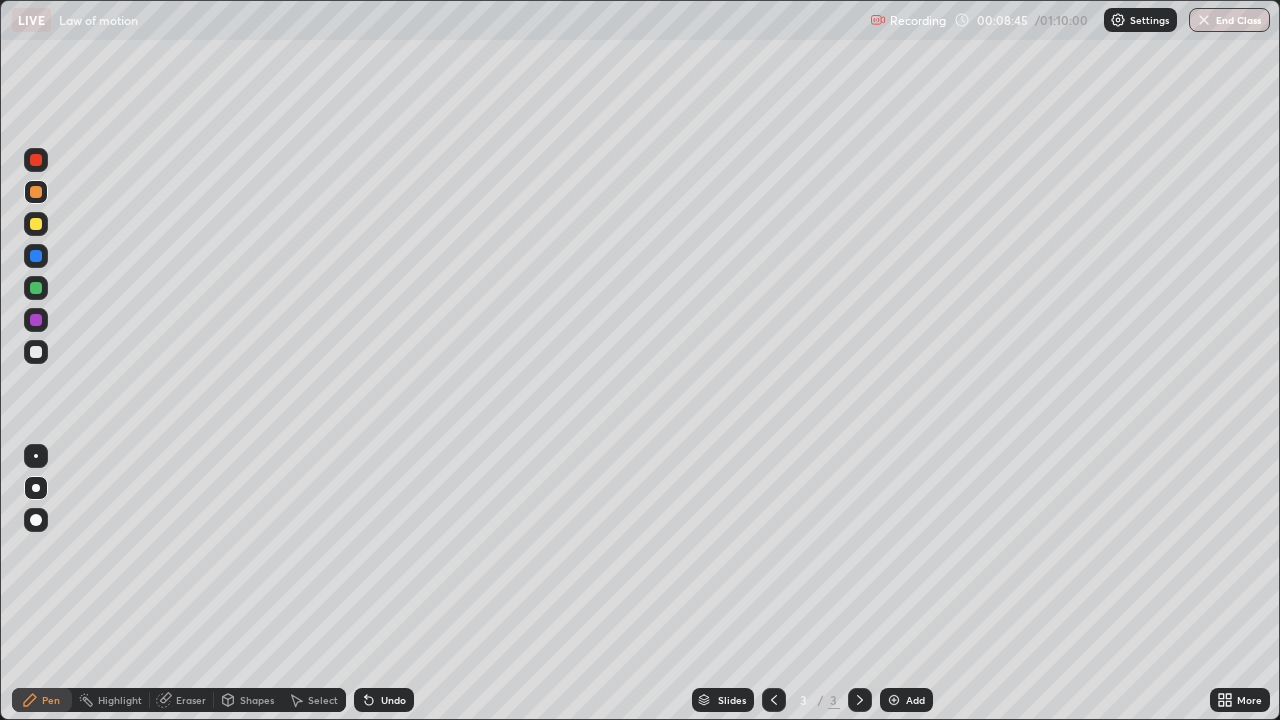 click at bounding box center (894, 700) 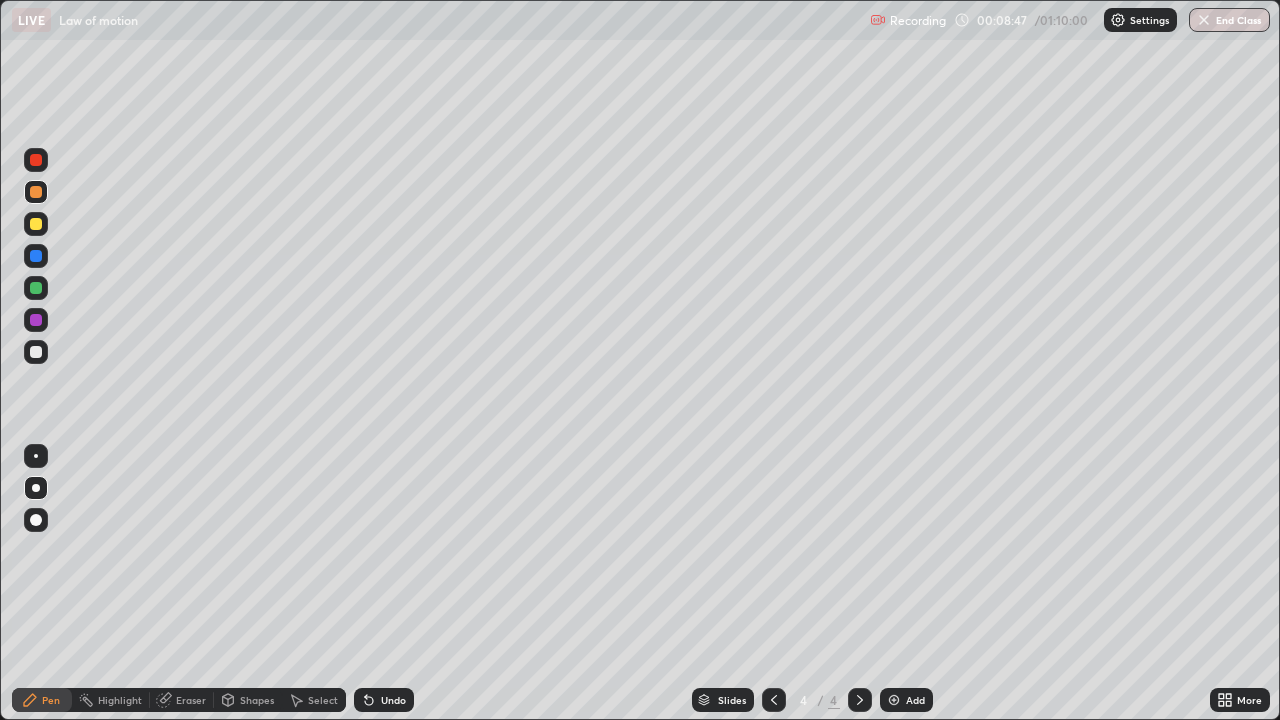 click at bounding box center (36, 288) 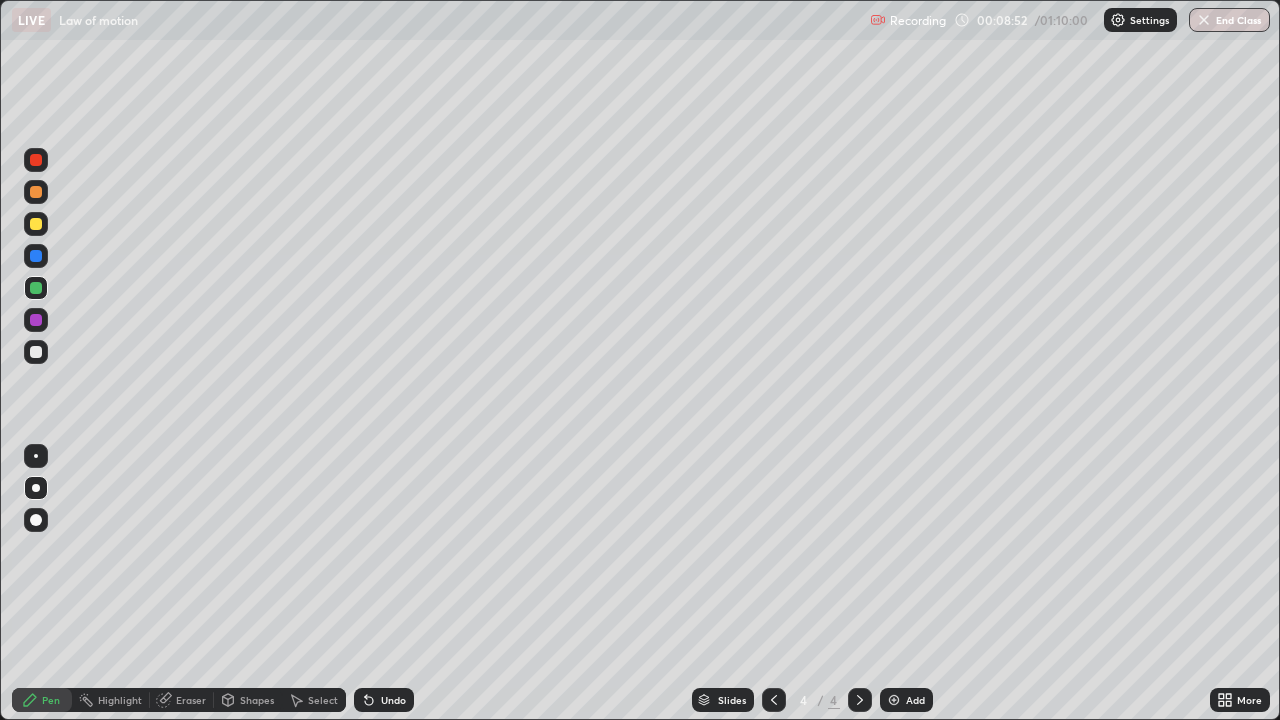 click on "Undo" at bounding box center (384, 700) 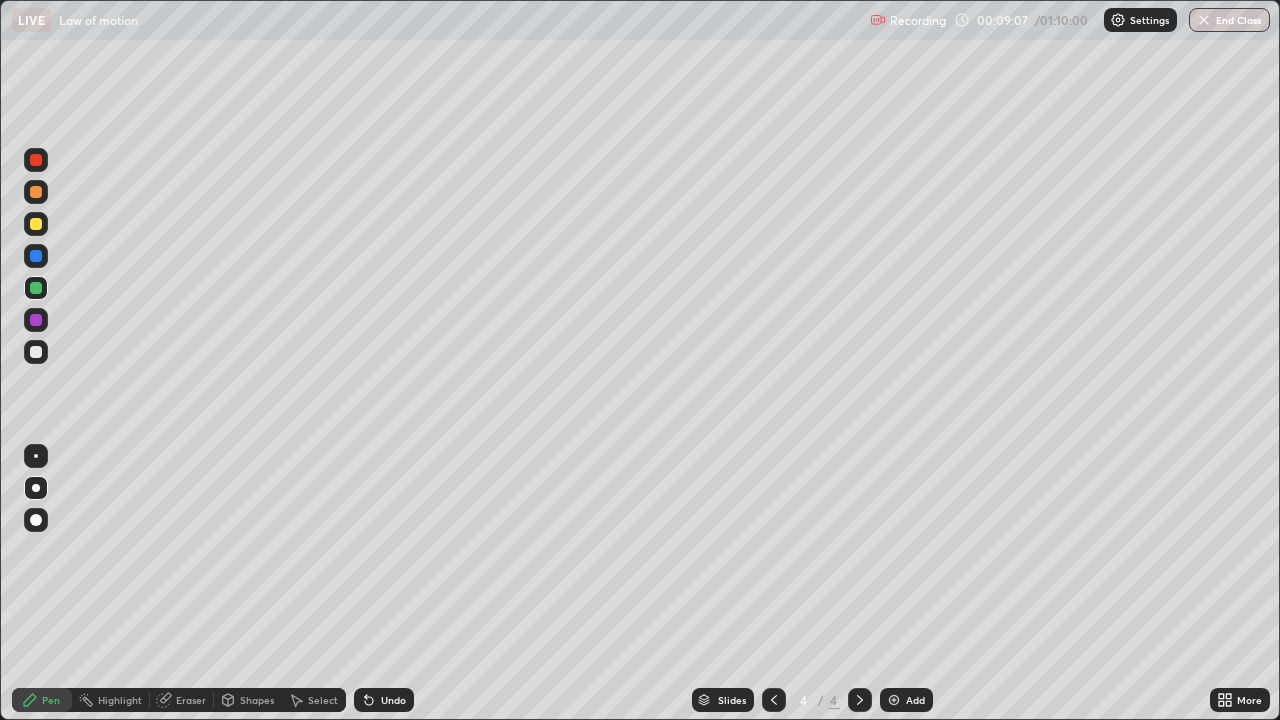 click on "Undo" at bounding box center [384, 700] 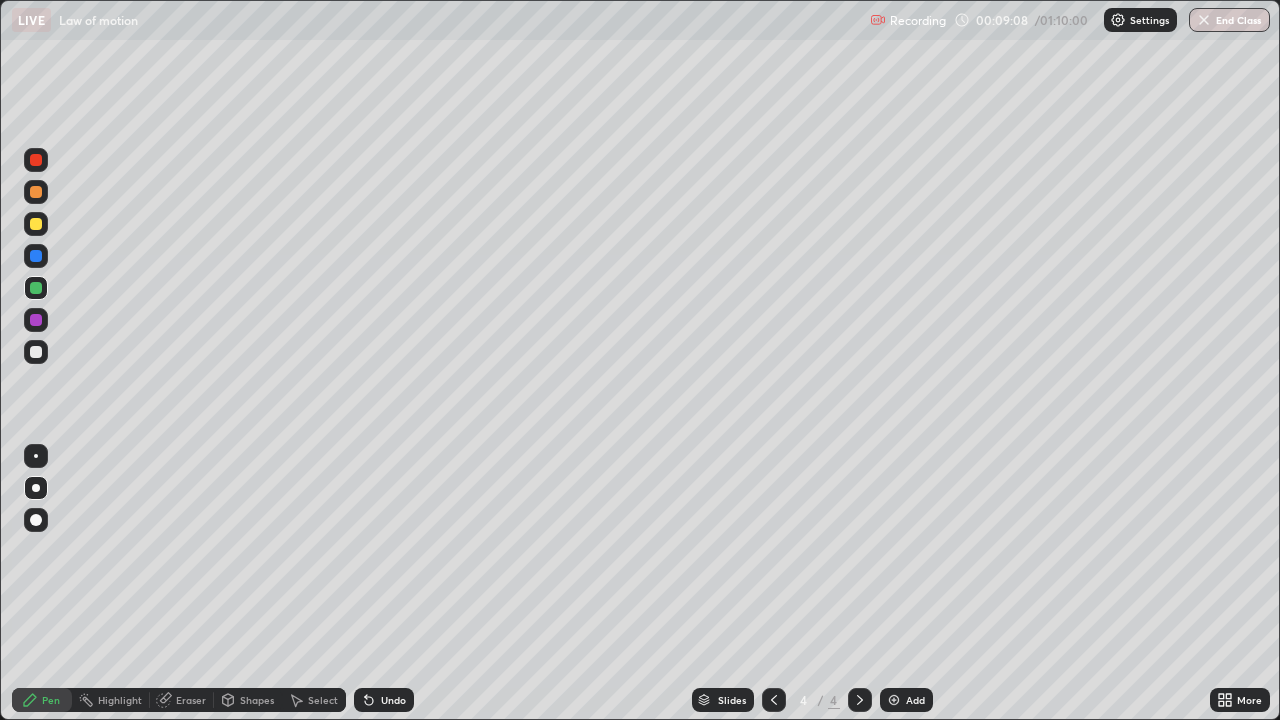 click on "Undo" at bounding box center (384, 700) 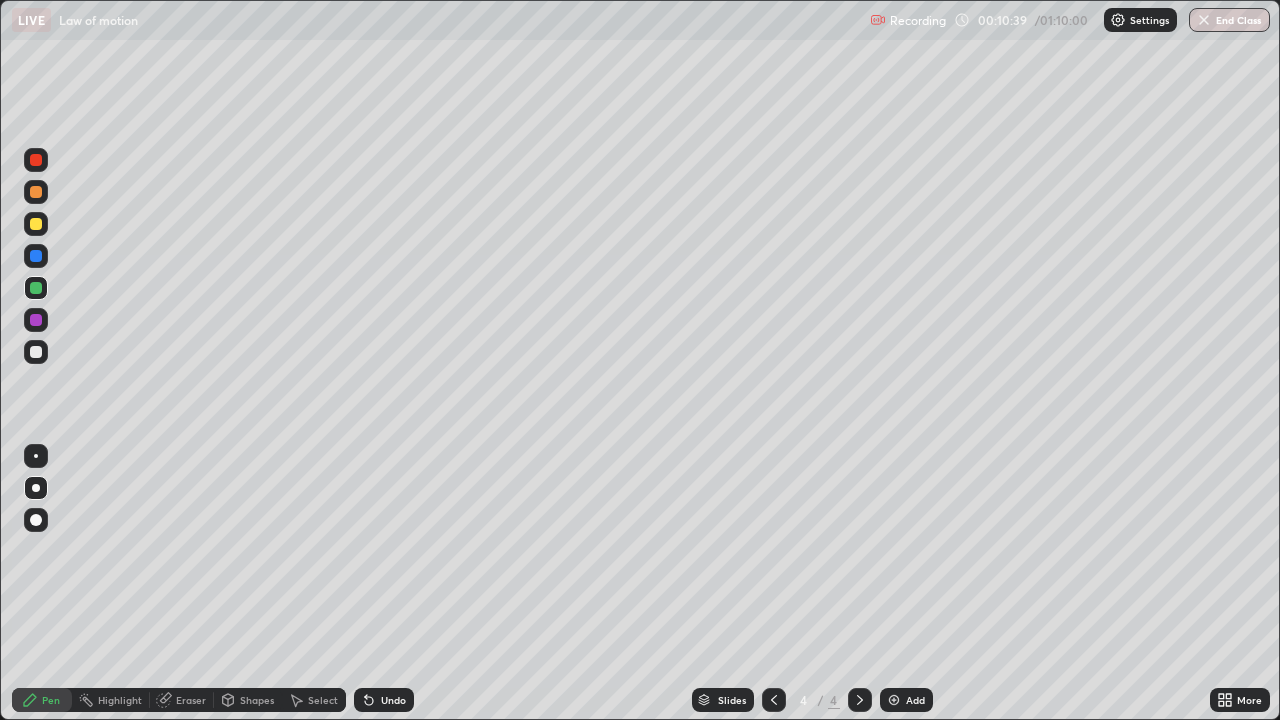 click at bounding box center [36, 192] 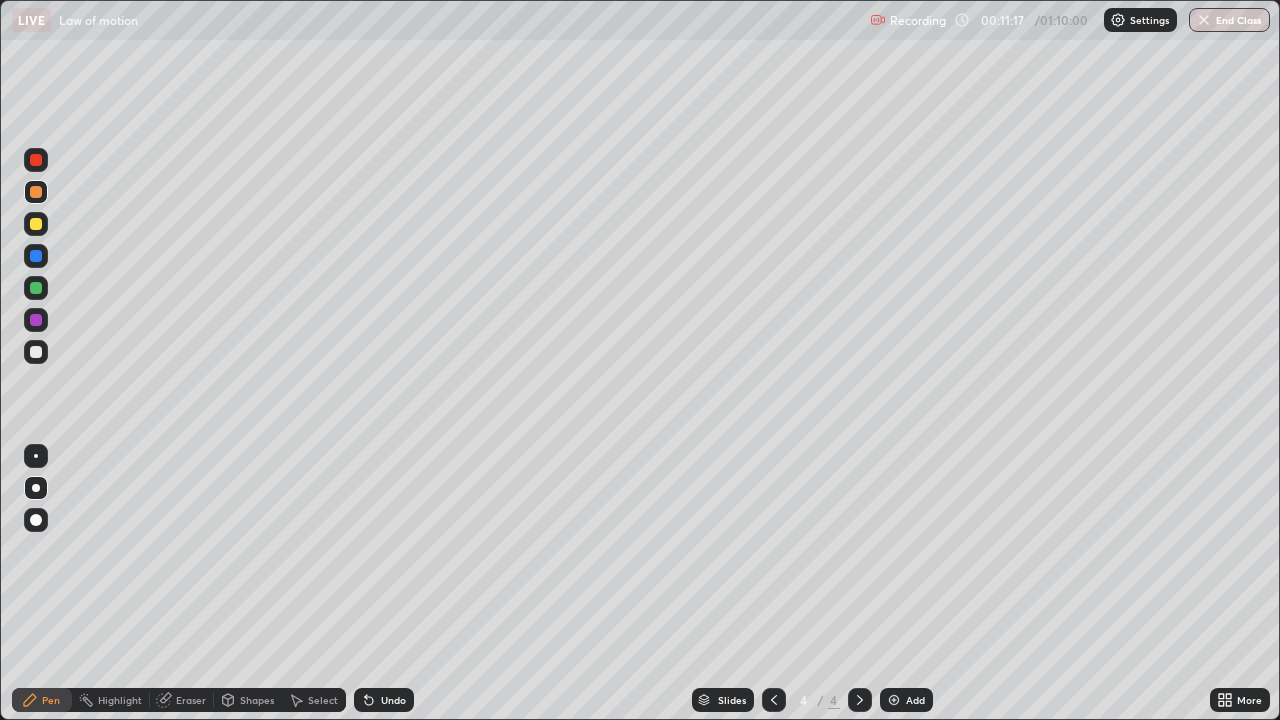 click at bounding box center [36, 224] 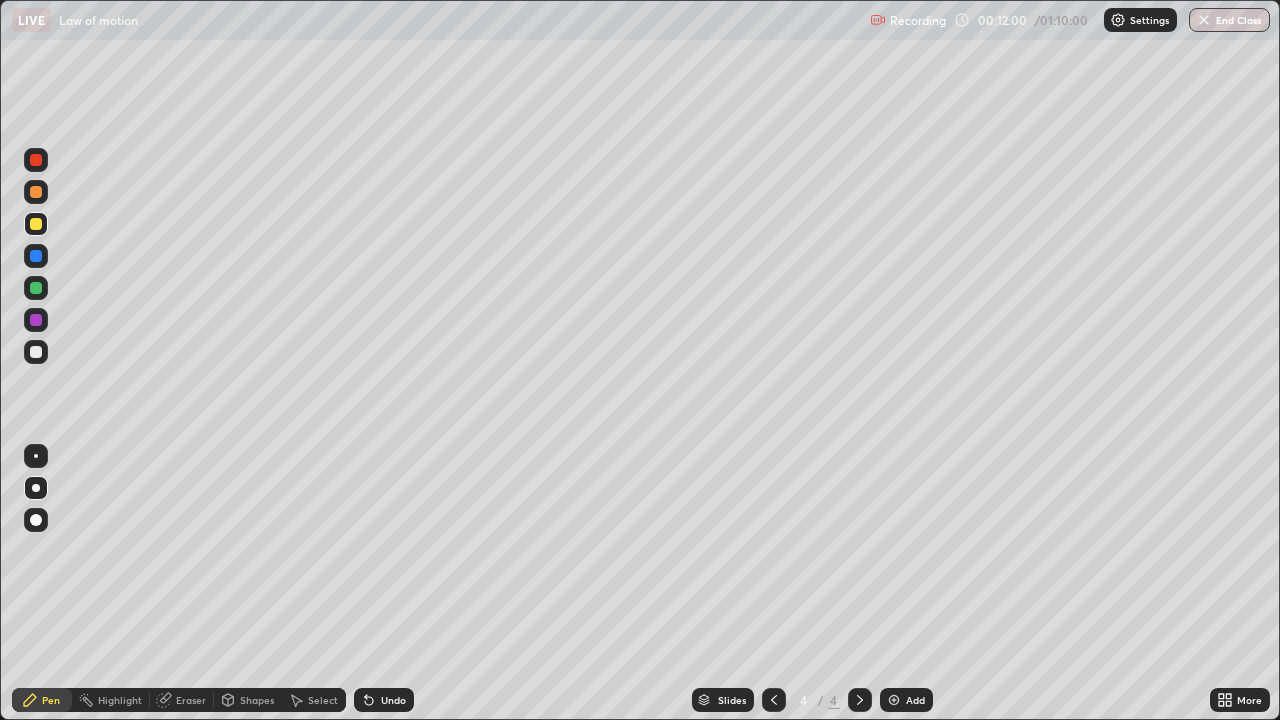 click on "Undo" at bounding box center (393, 700) 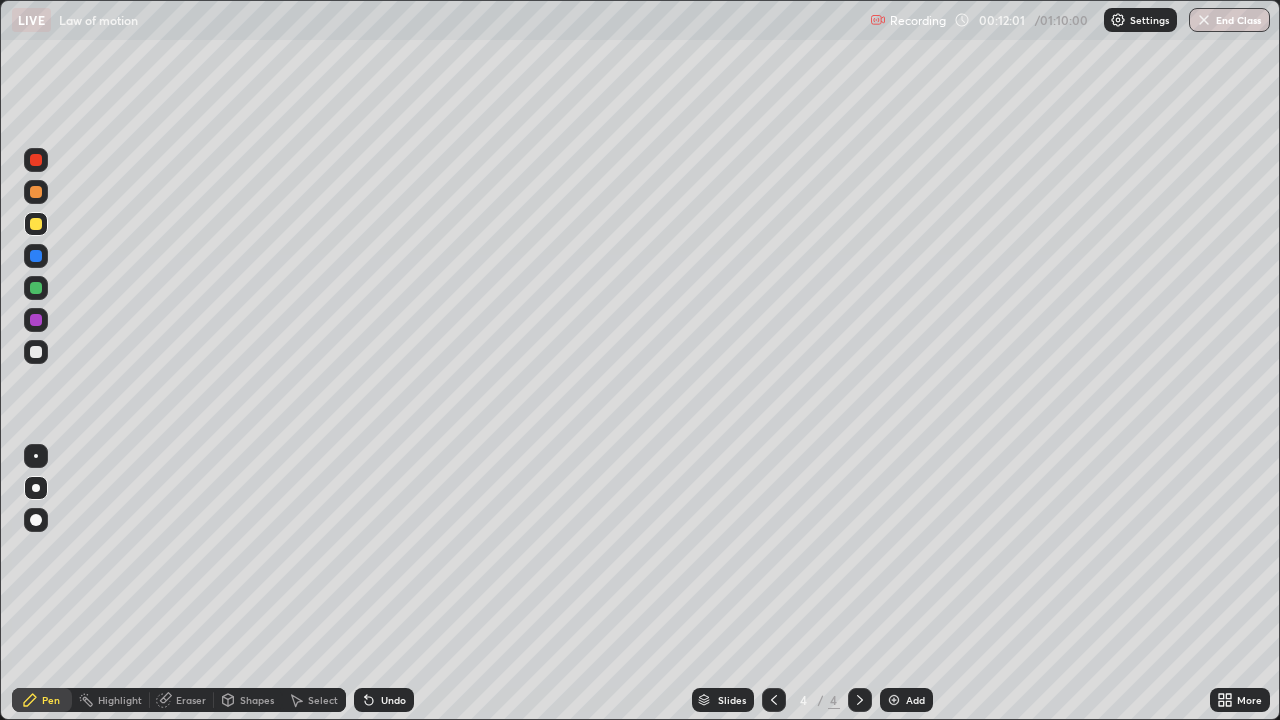 click on "Undo" at bounding box center (384, 700) 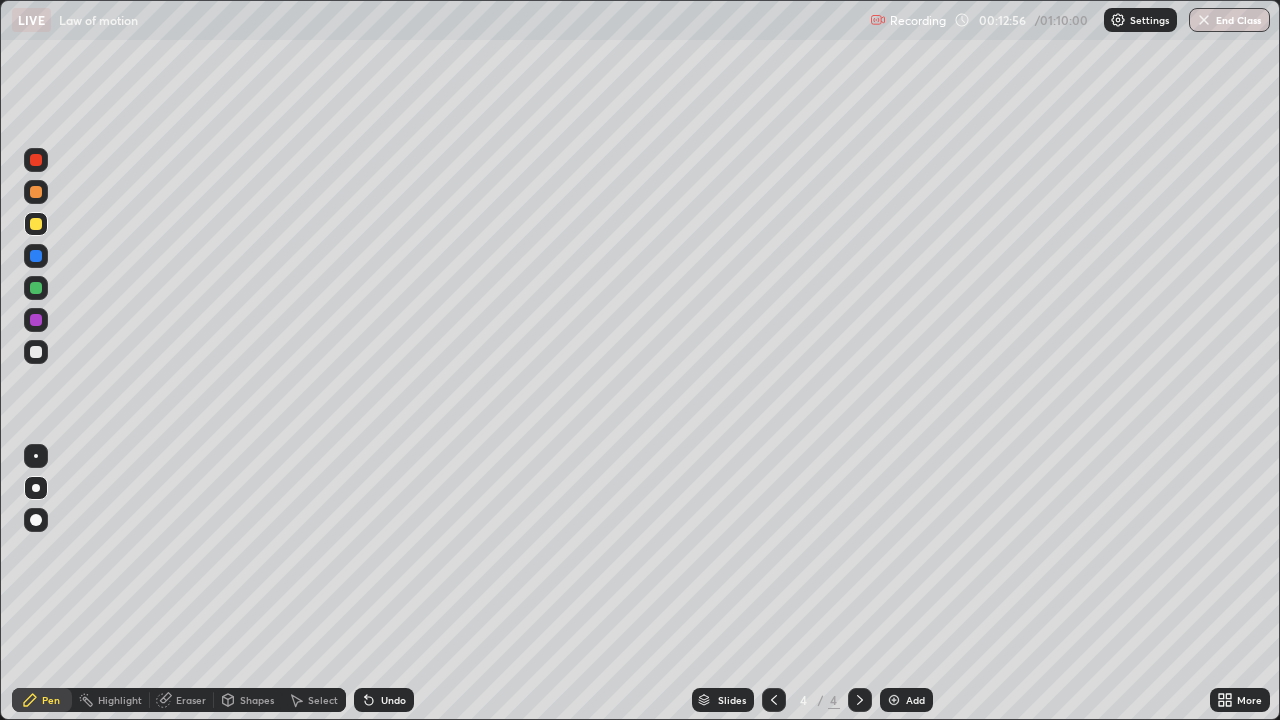 click on "Eraser" at bounding box center [191, 700] 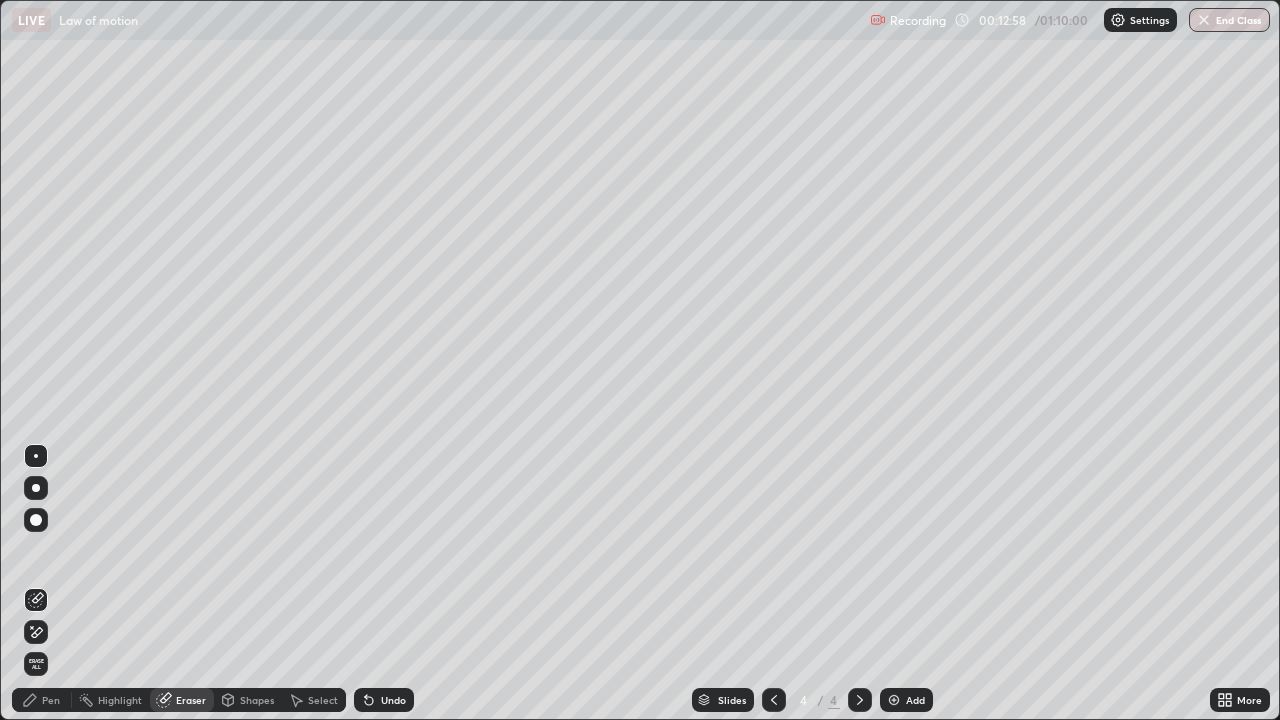 click on "Pen" at bounding box center [51, 700] 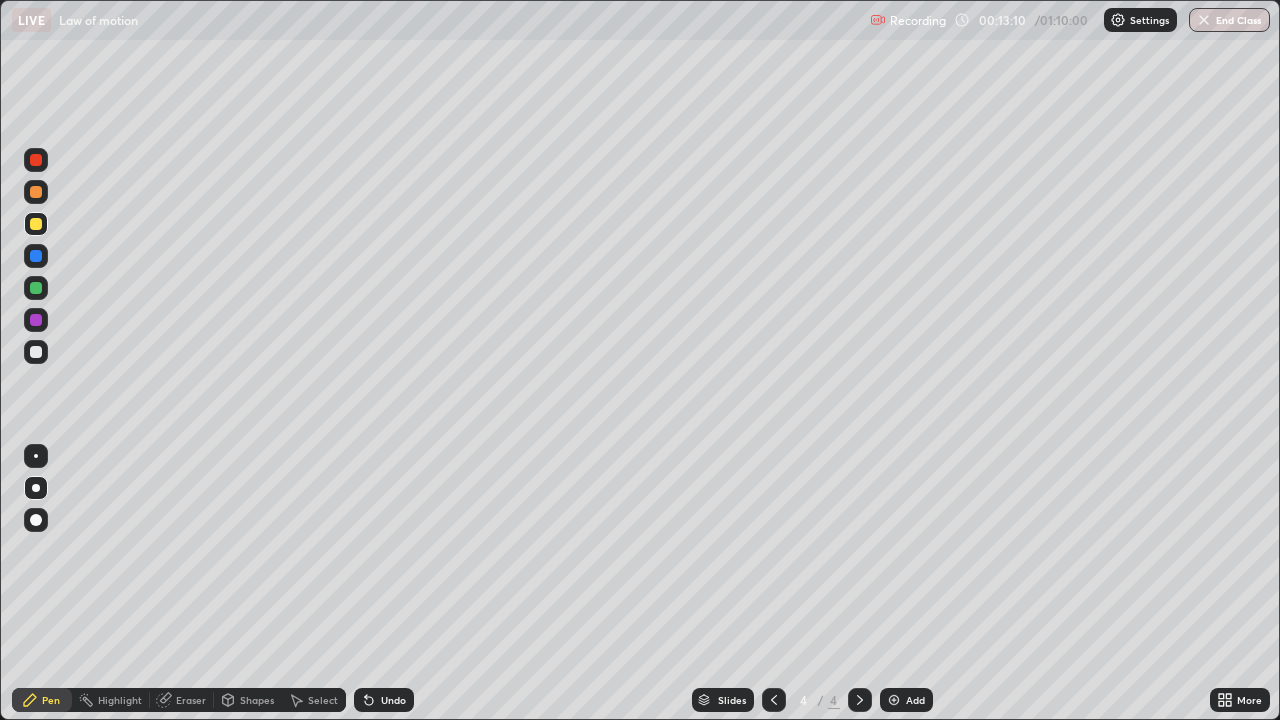 click on "Add" at bounding box center [906, 700] 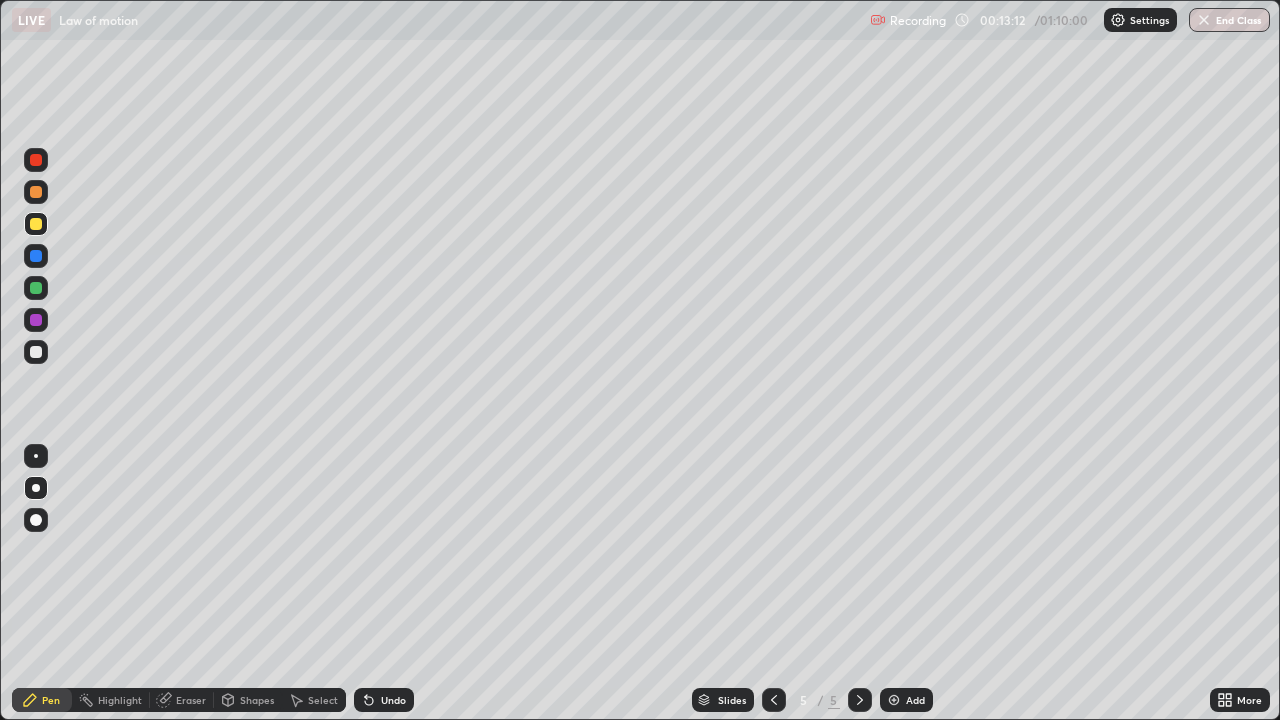 click at bounding box center [36, 352] 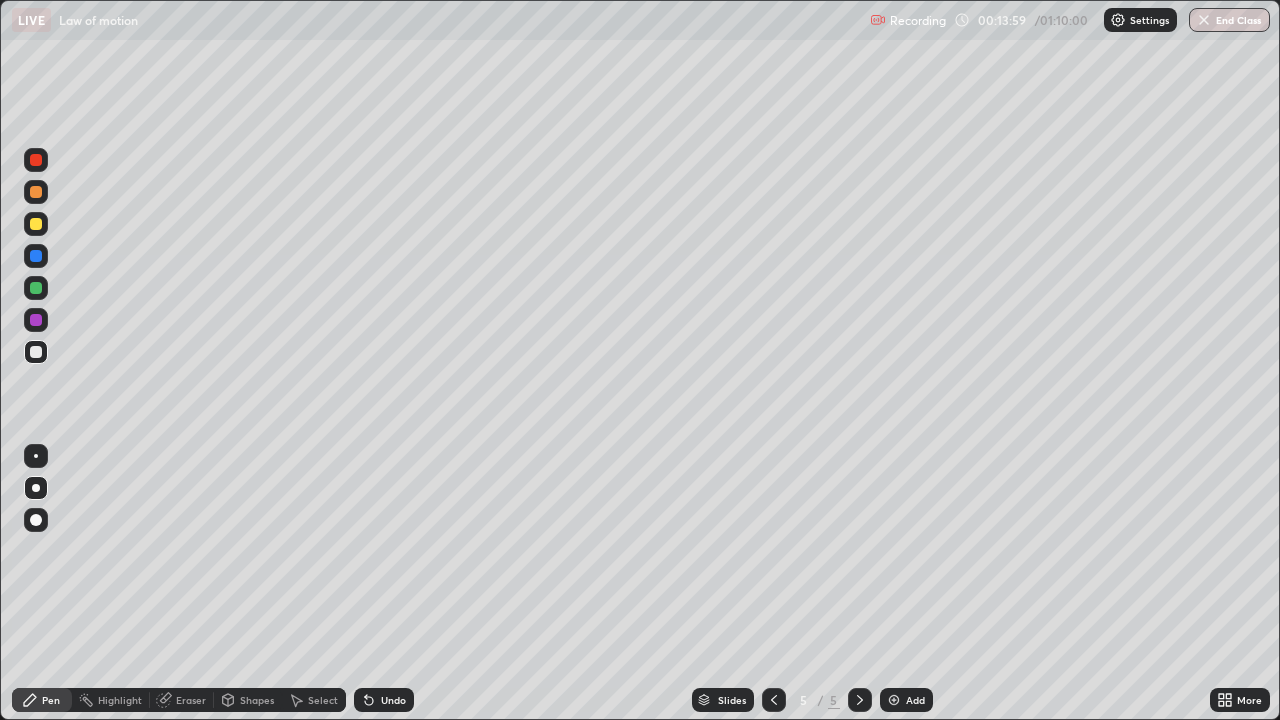 click at bounding box center [36, 288] 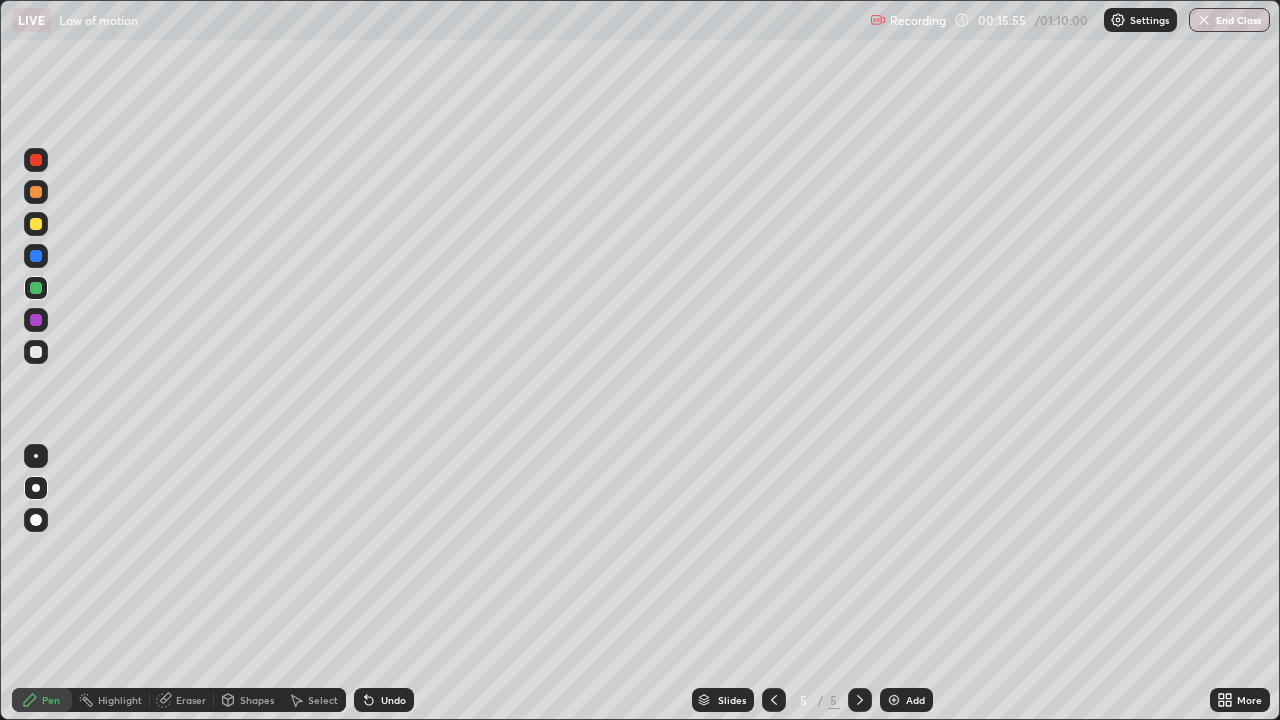click at bounding box center (36, 352) 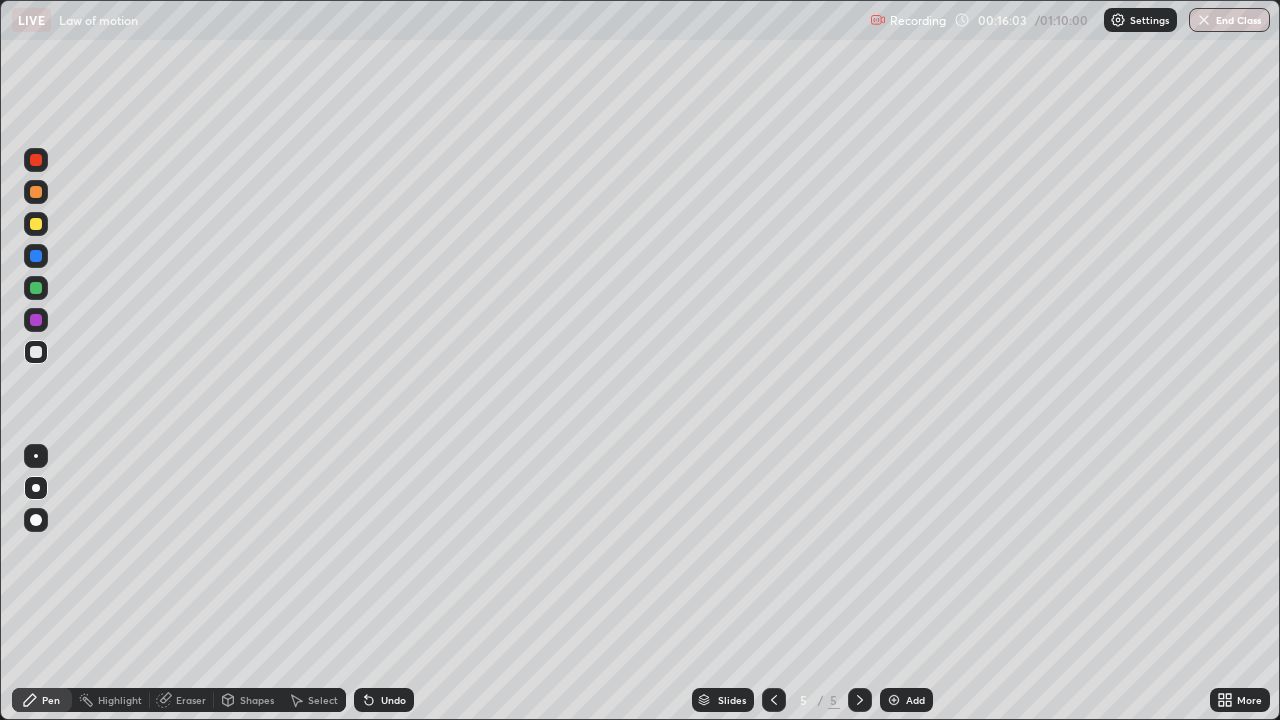 click on "Eraser" at bounding box center [191, 700] 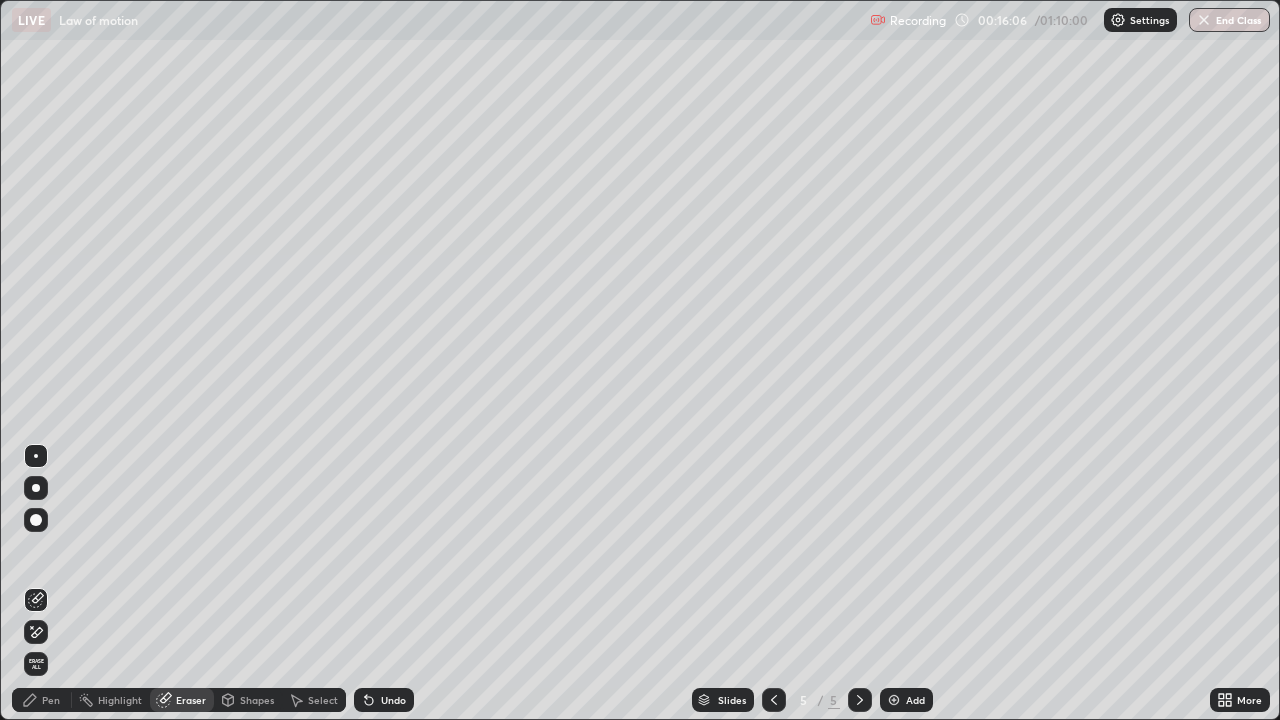 click on "Pen" at bounding box center (42, 700) 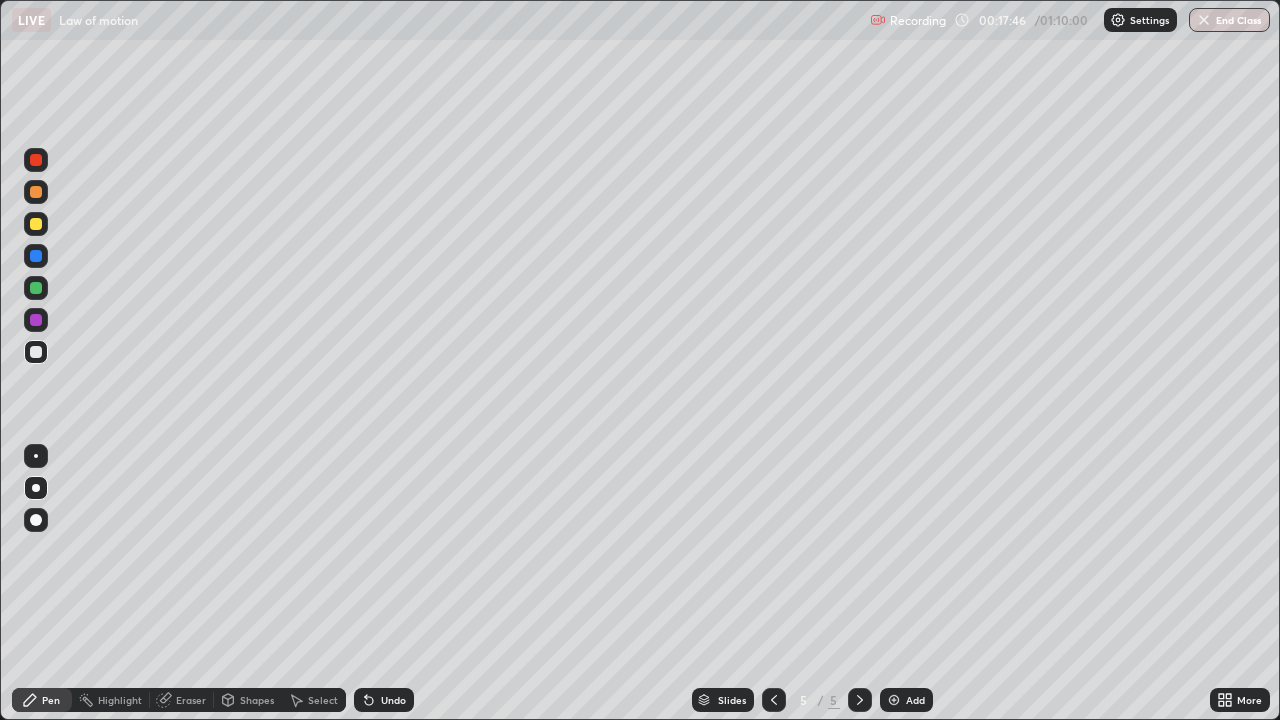 click at bounding box center (774, 700) 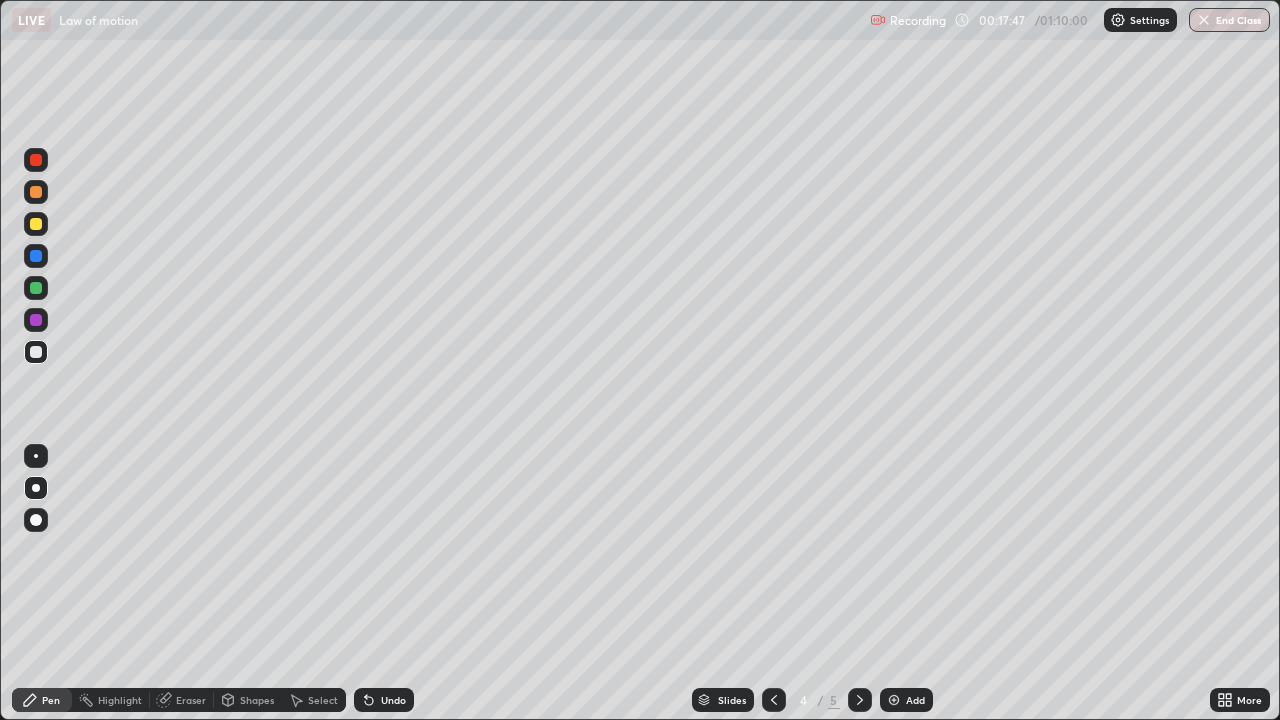 click 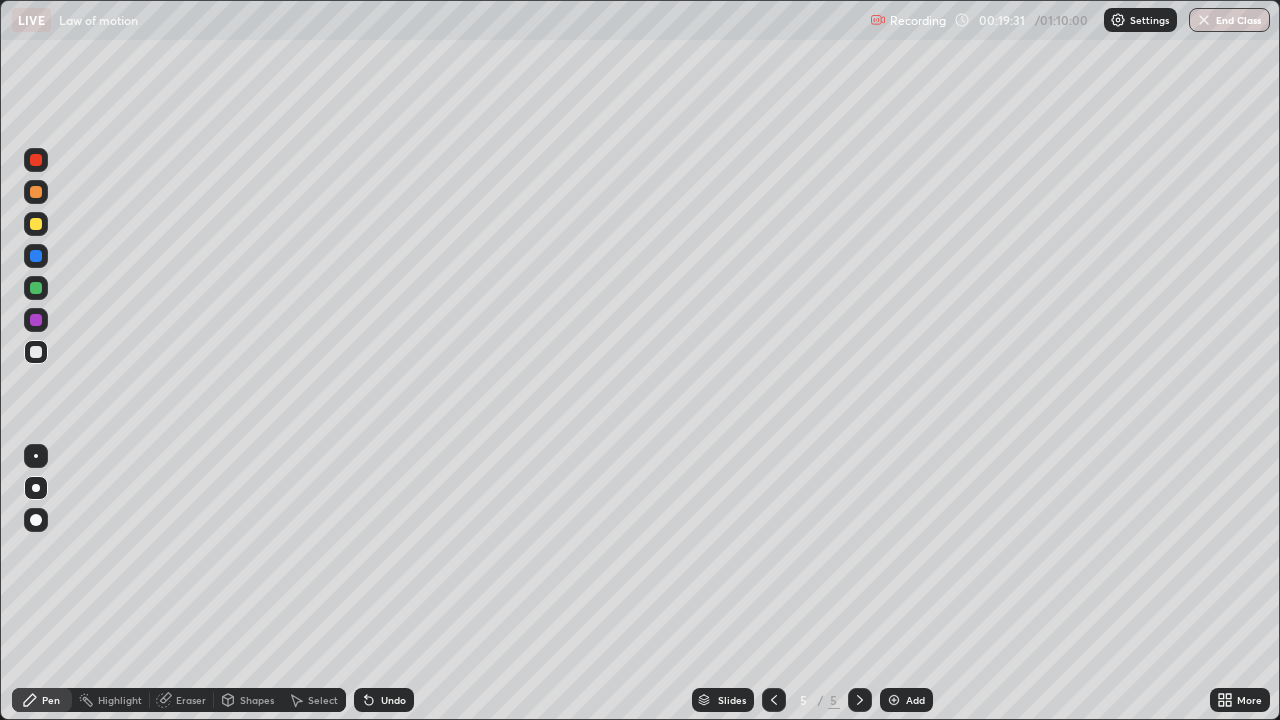 click at bounding box center [36, 288] 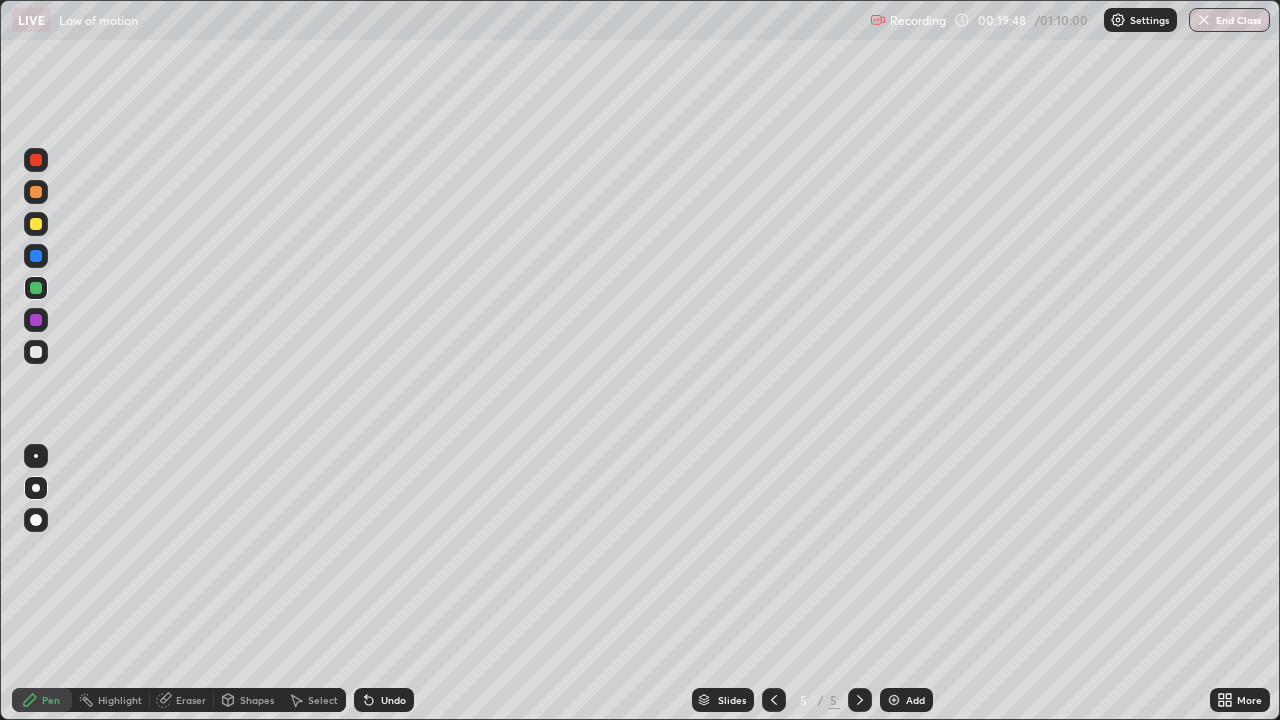 click 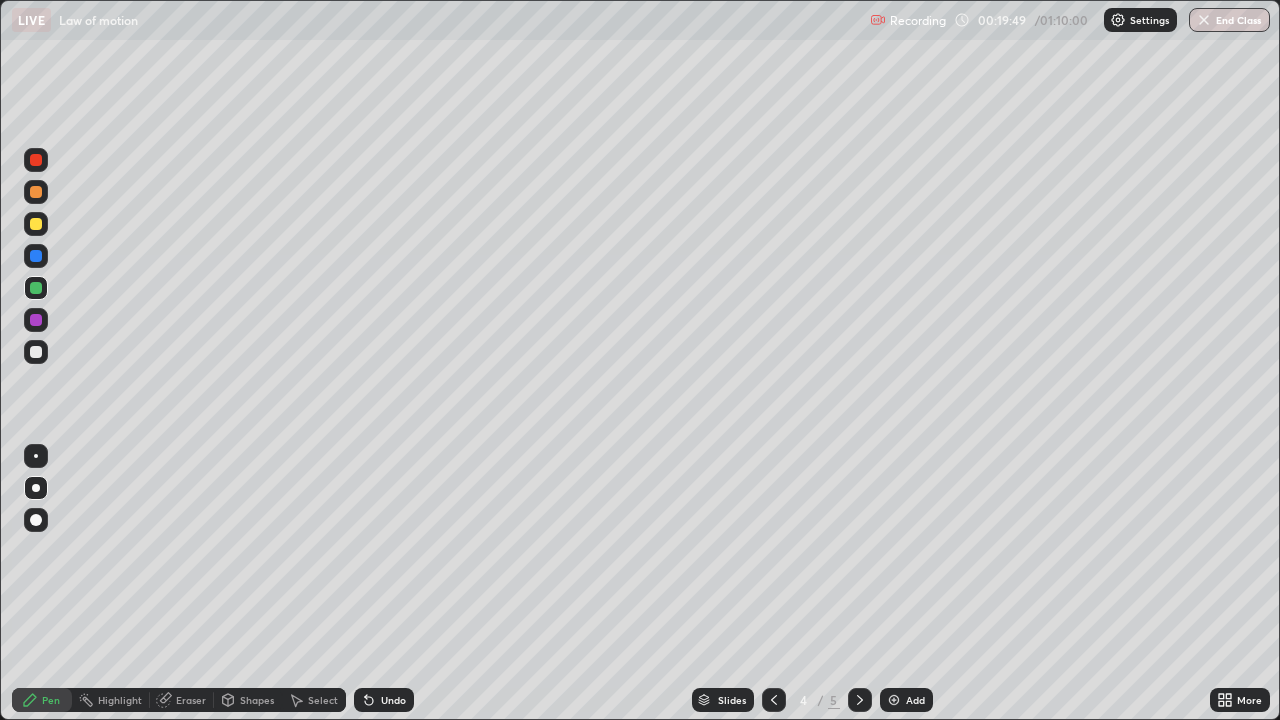 click 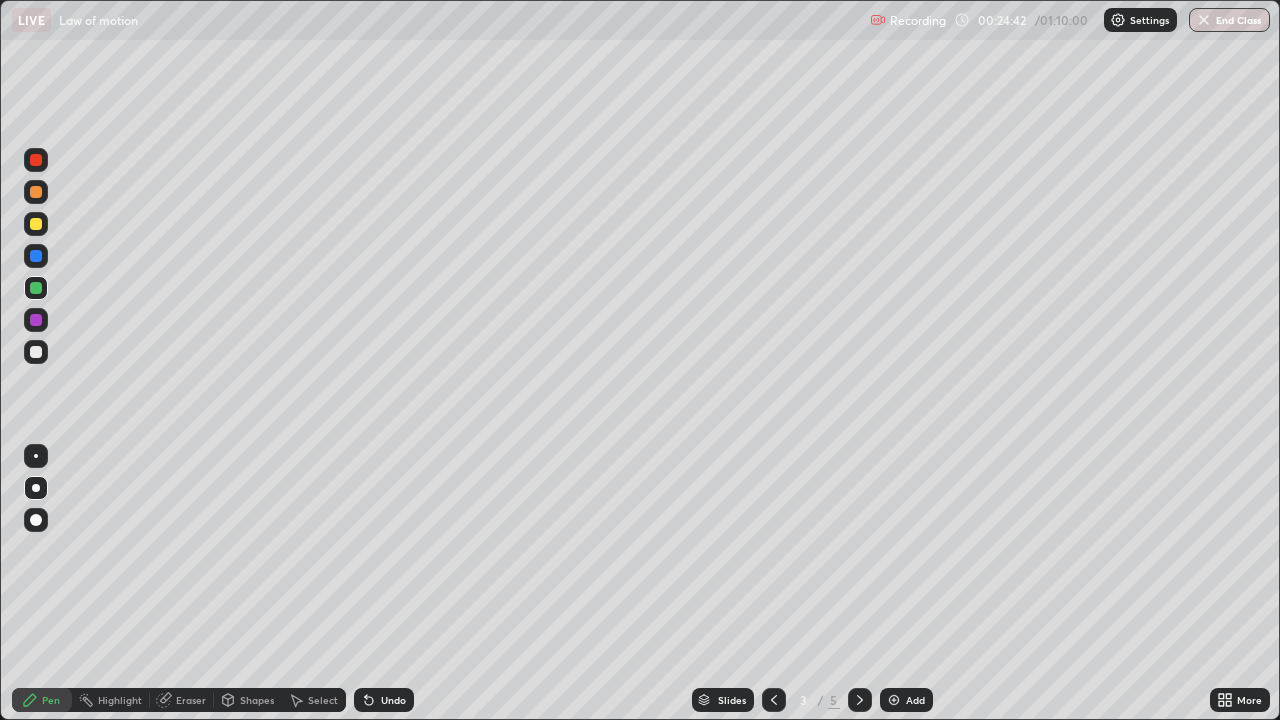 click 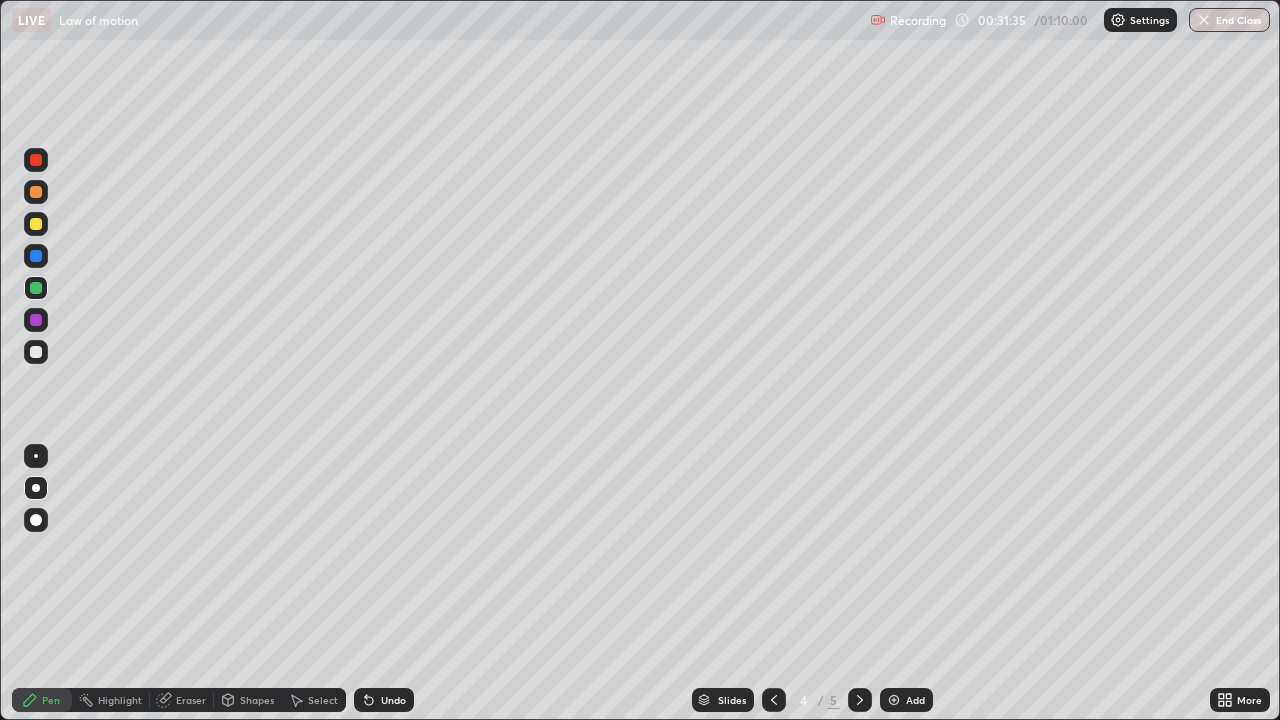 click 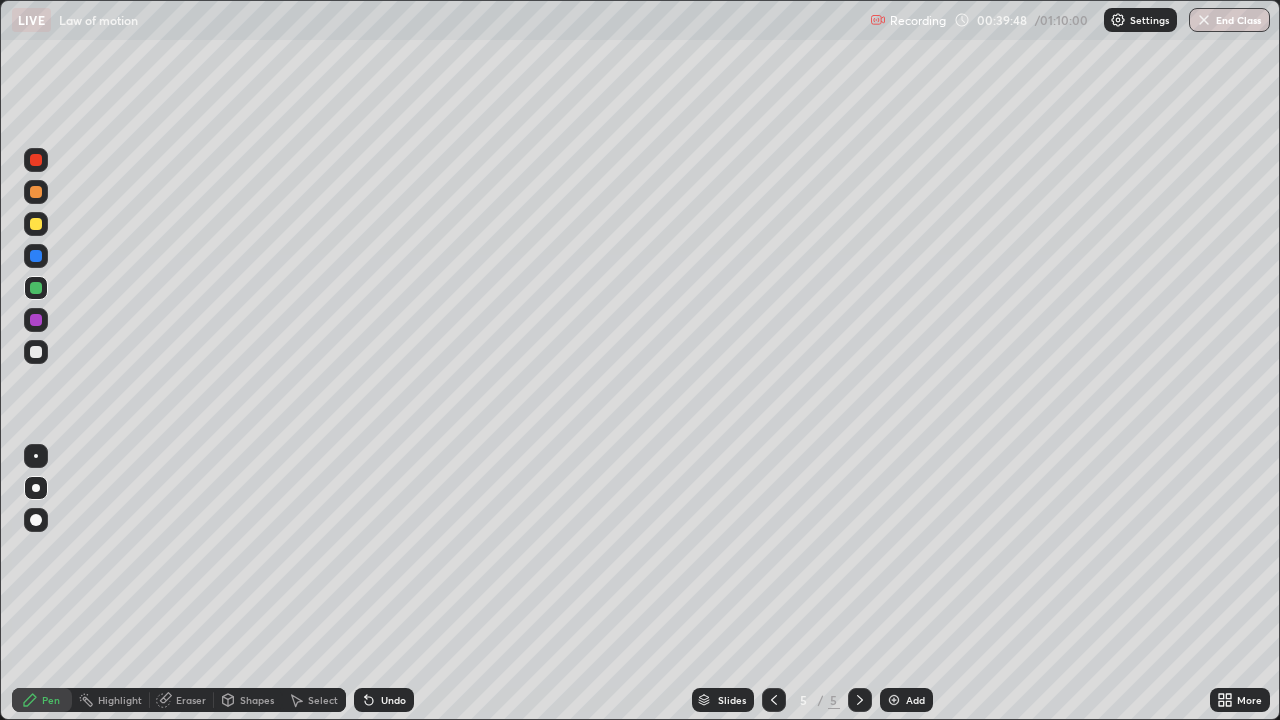 click on "Add" at bounding box center [906, 700] 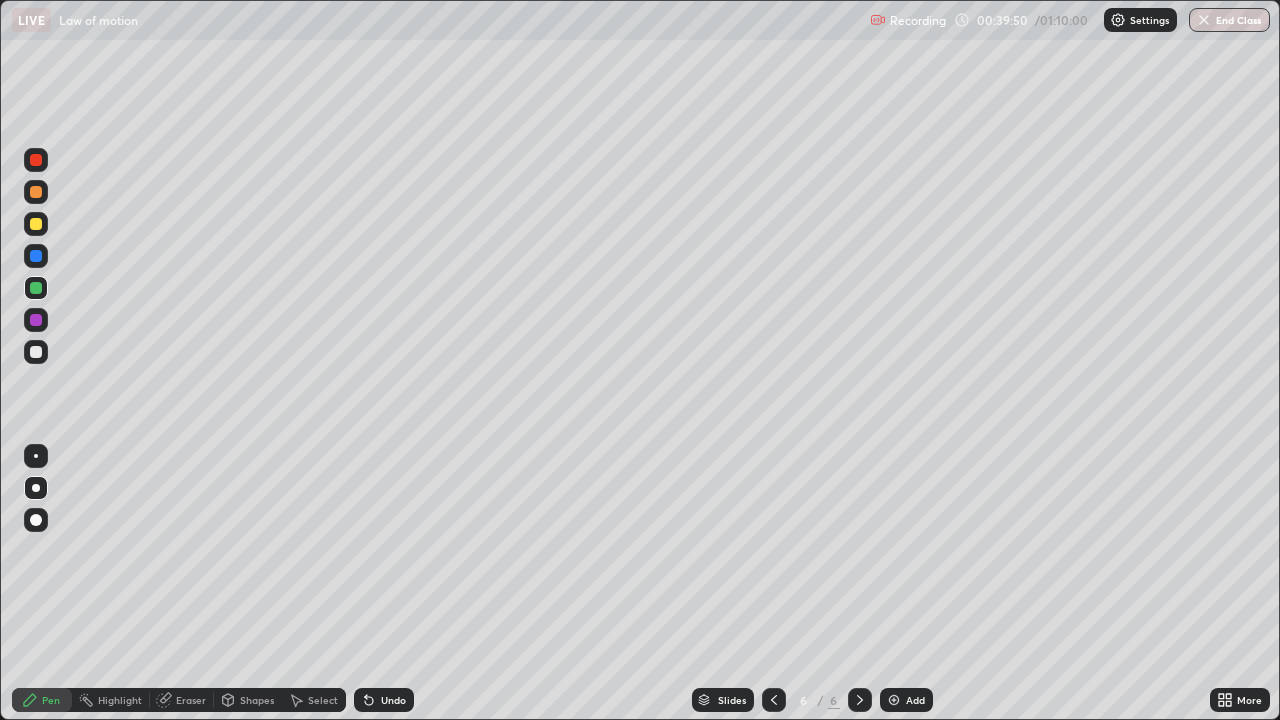click at bounding box center (36, 352) 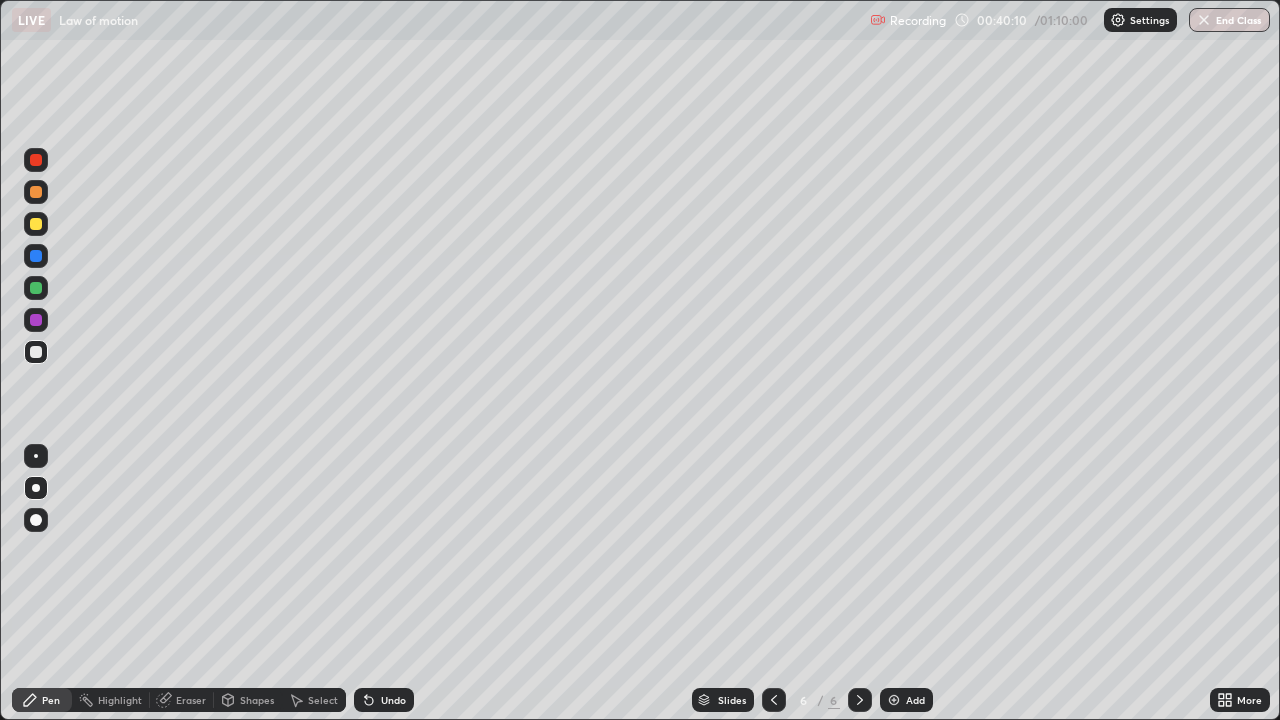 click at bounding box center (36, 288) 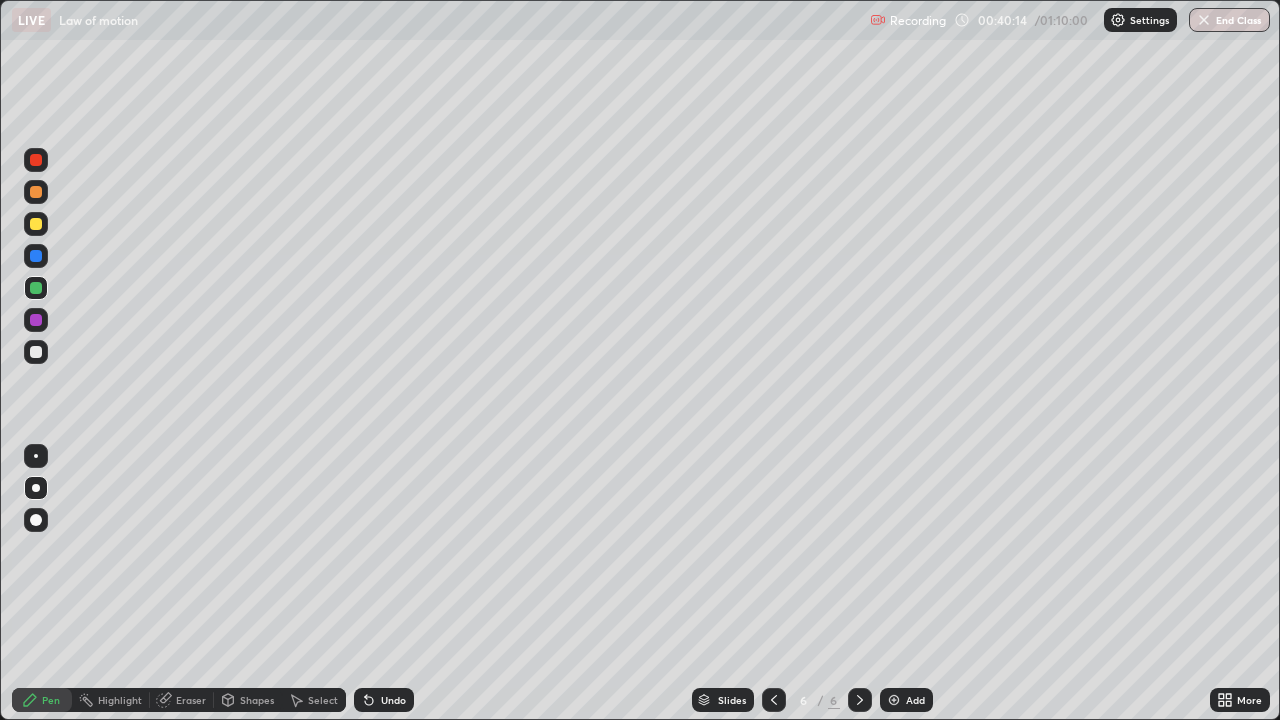 click at bounding box center (36, 352) 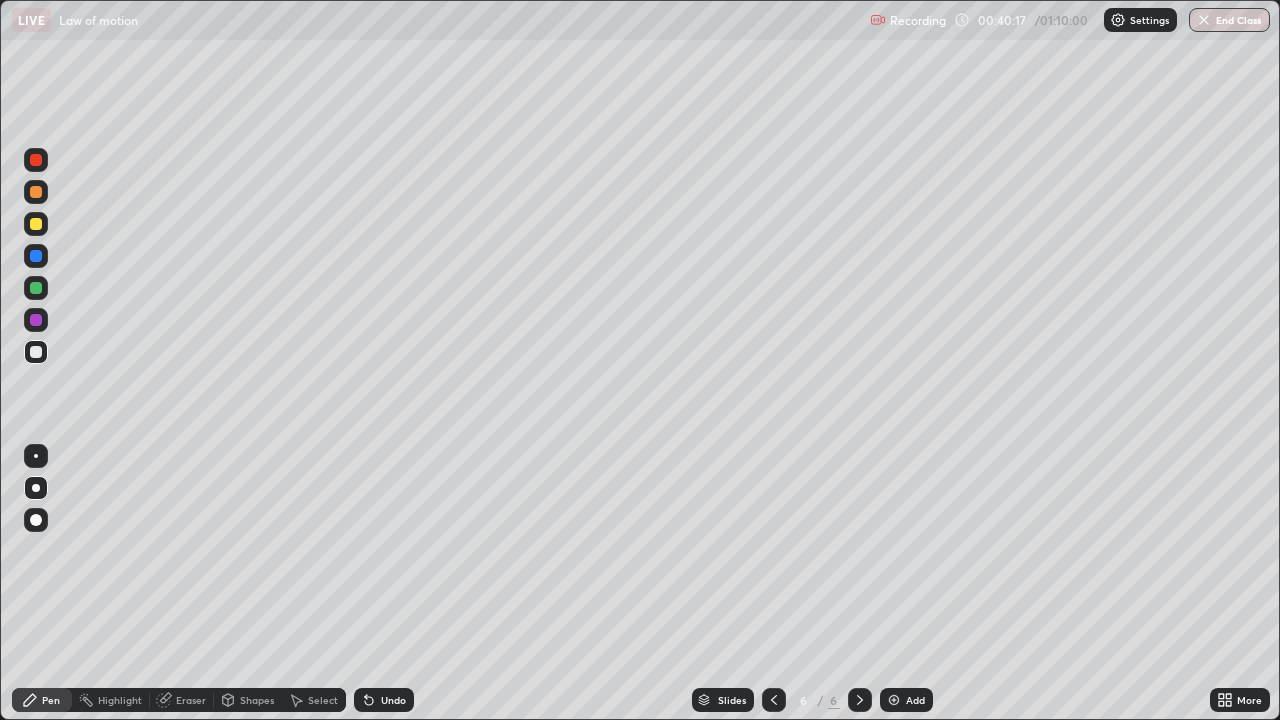 click at bounding box center [36, 352] 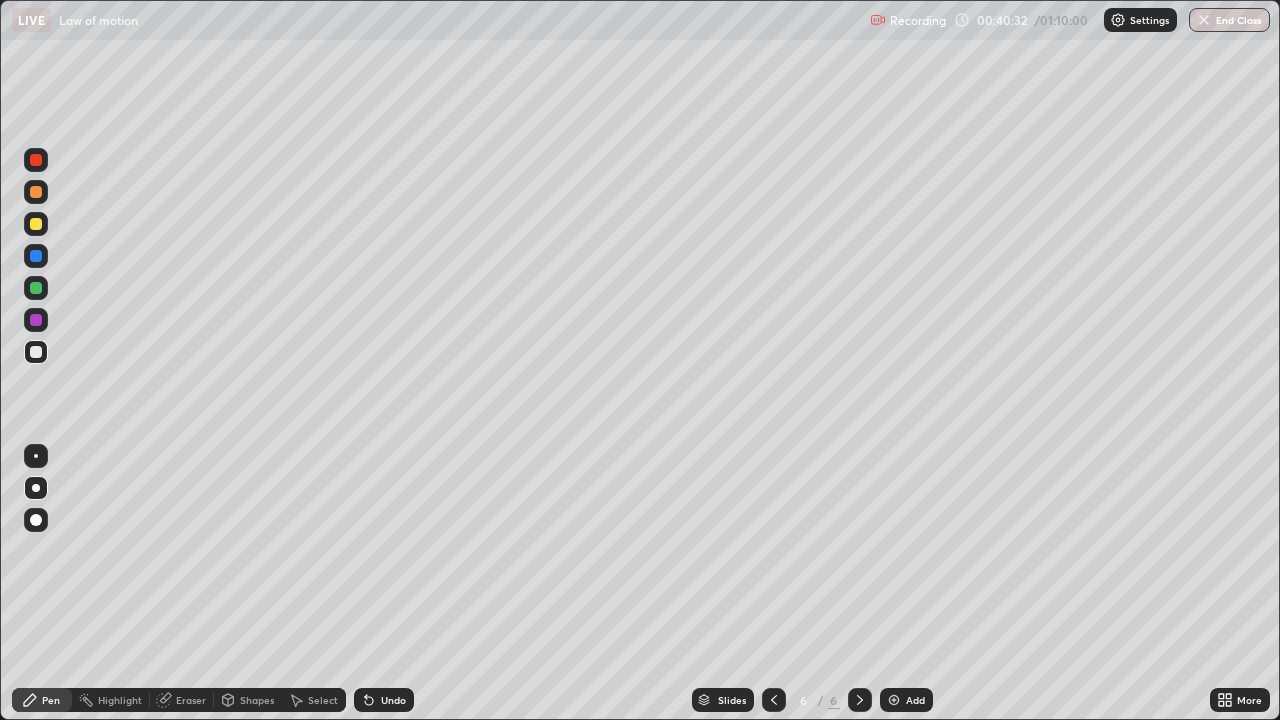 click at bounding box center (36, 288) 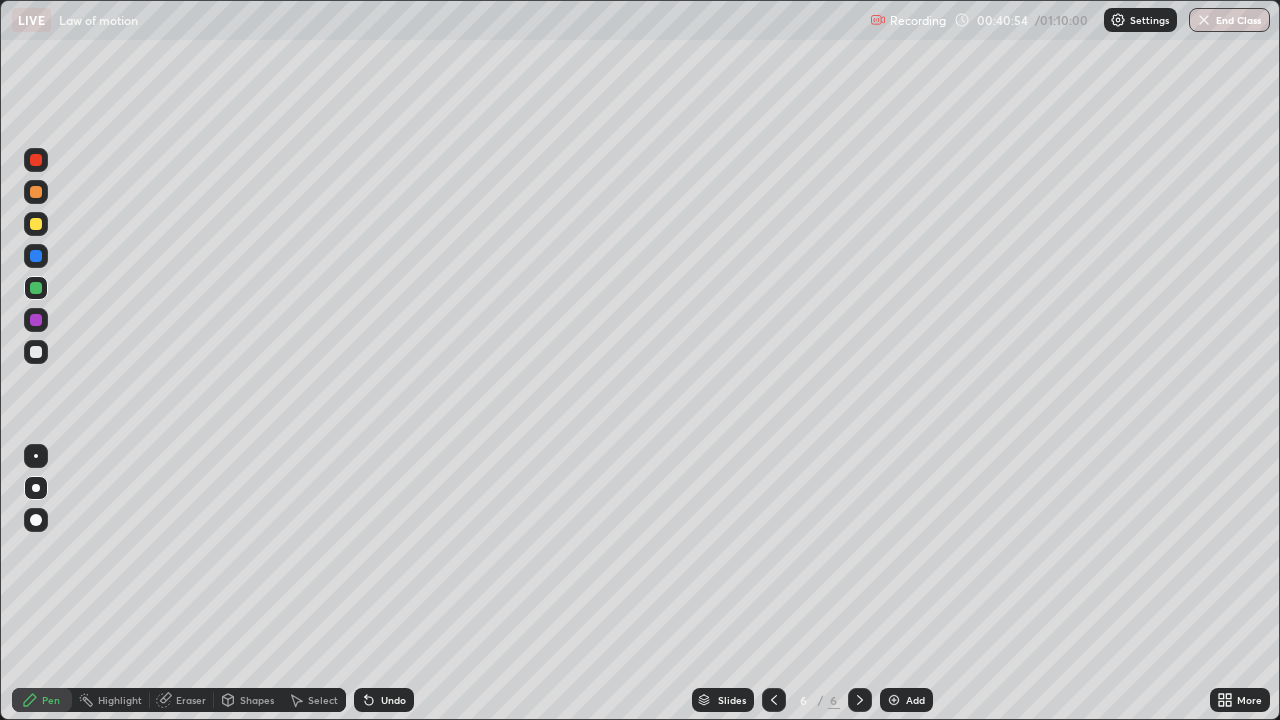 click at bounding box center (36, 192) 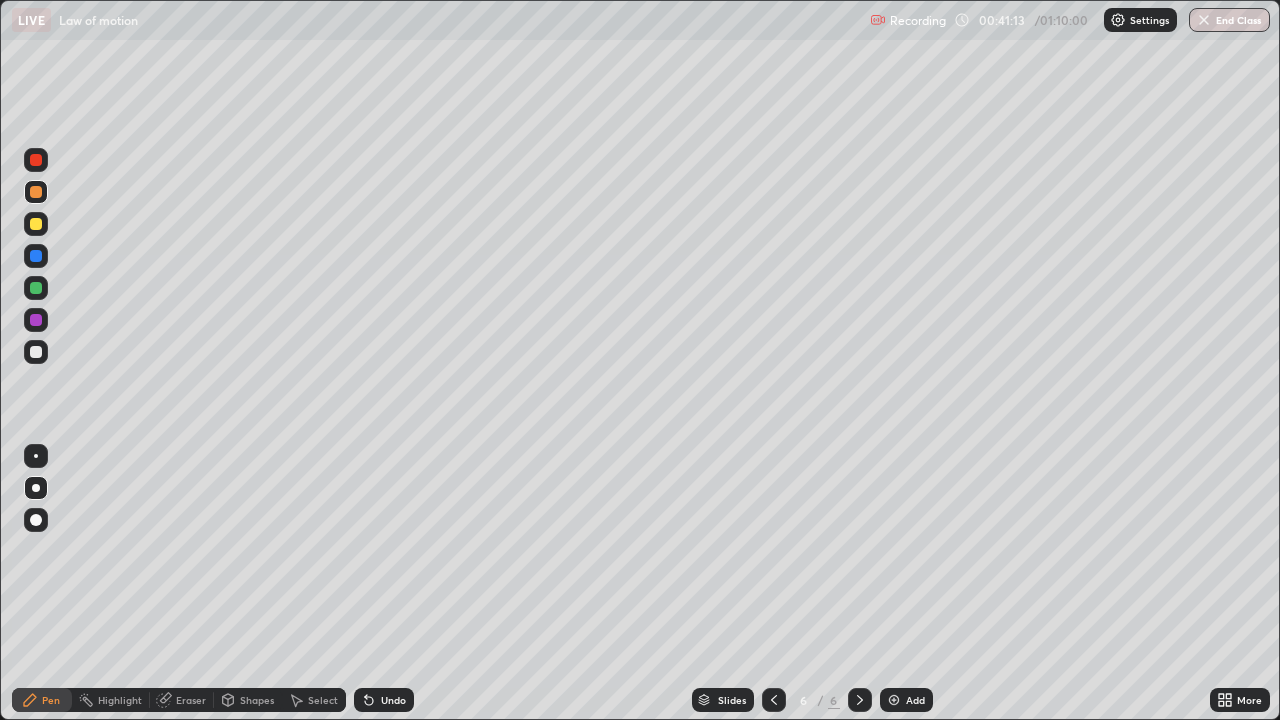 click on "Undo" at bounding box center [393, 700] 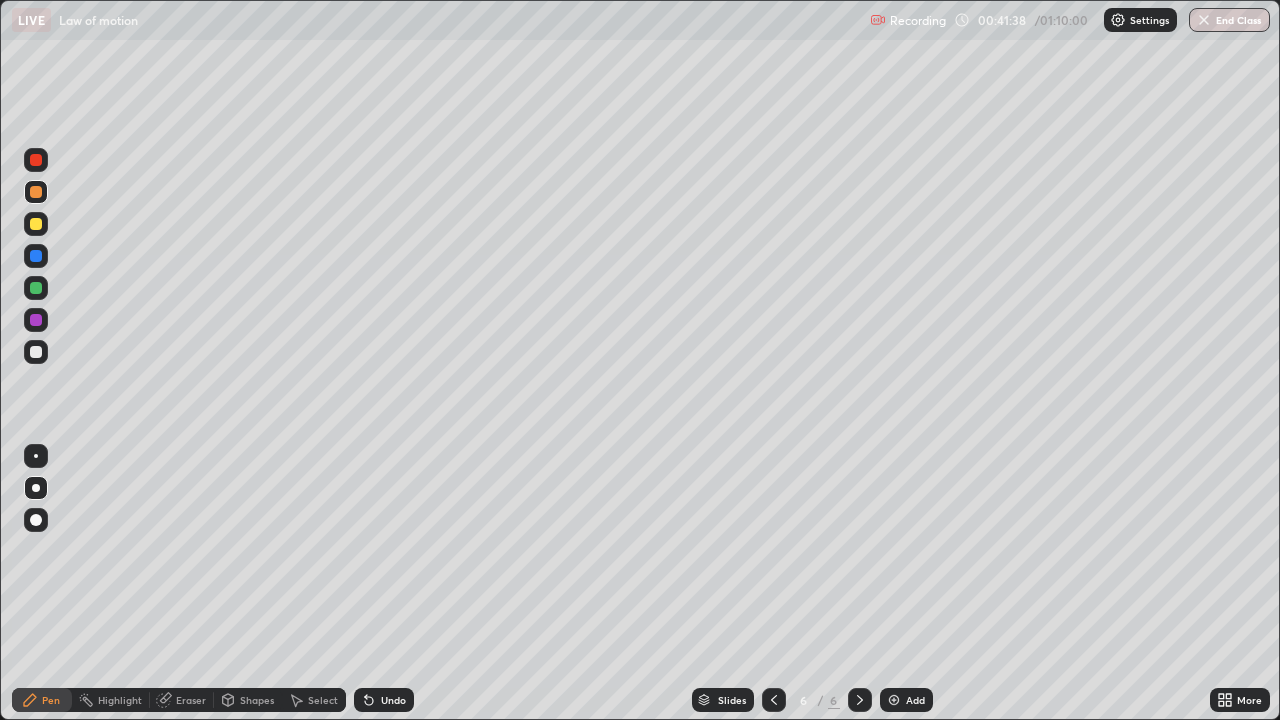 click at bounding box center [36, 192] 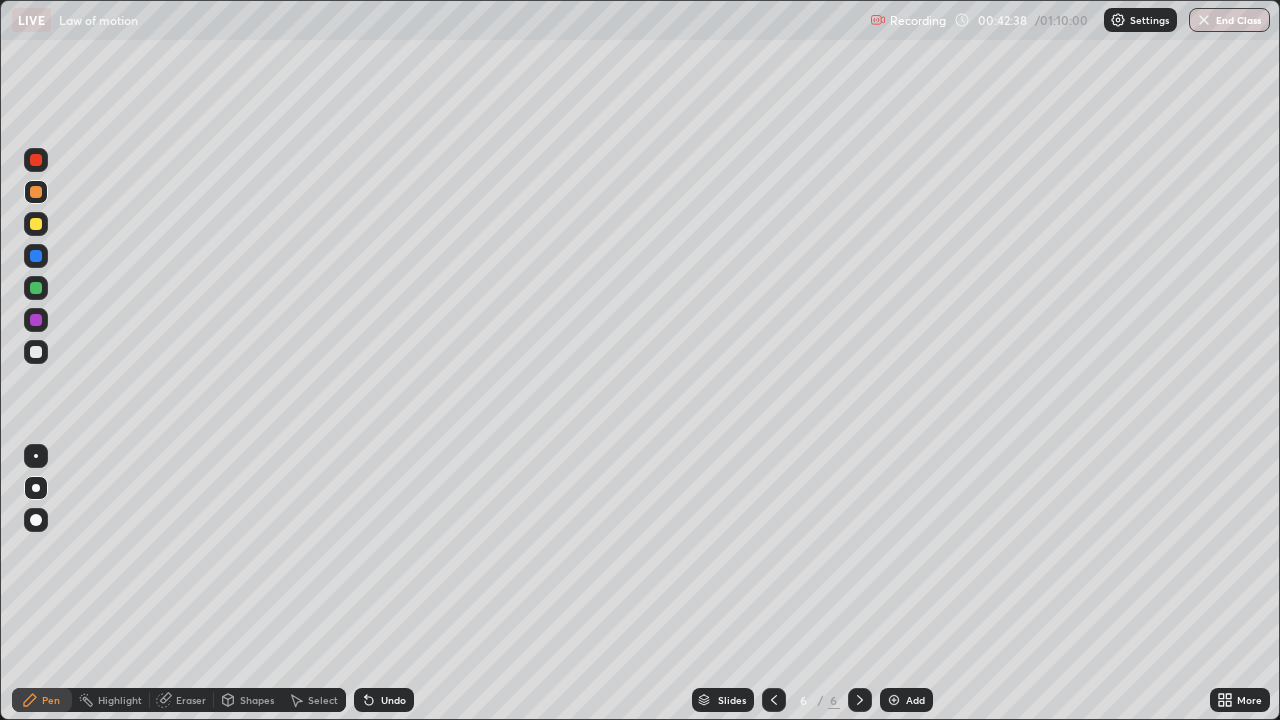 click at bounding box center [36, 224] 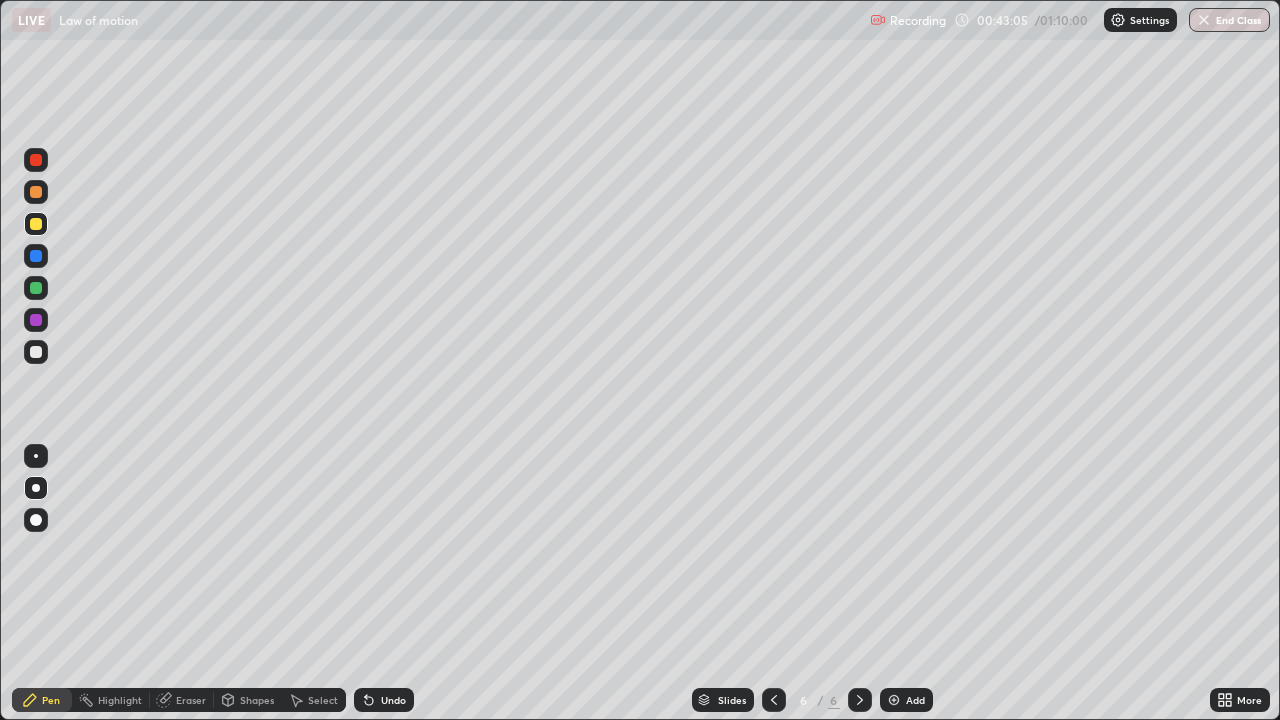 click at bounding box center (36, 288) 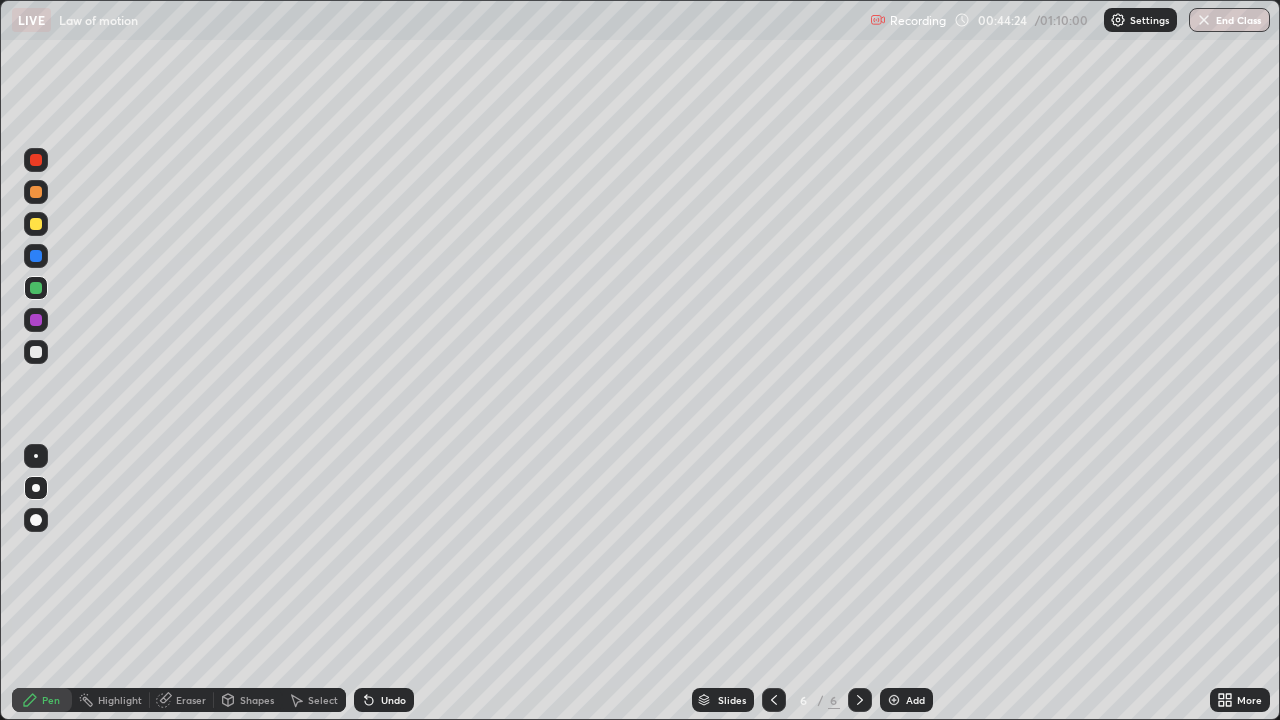 click at bounding box center [36, 352] 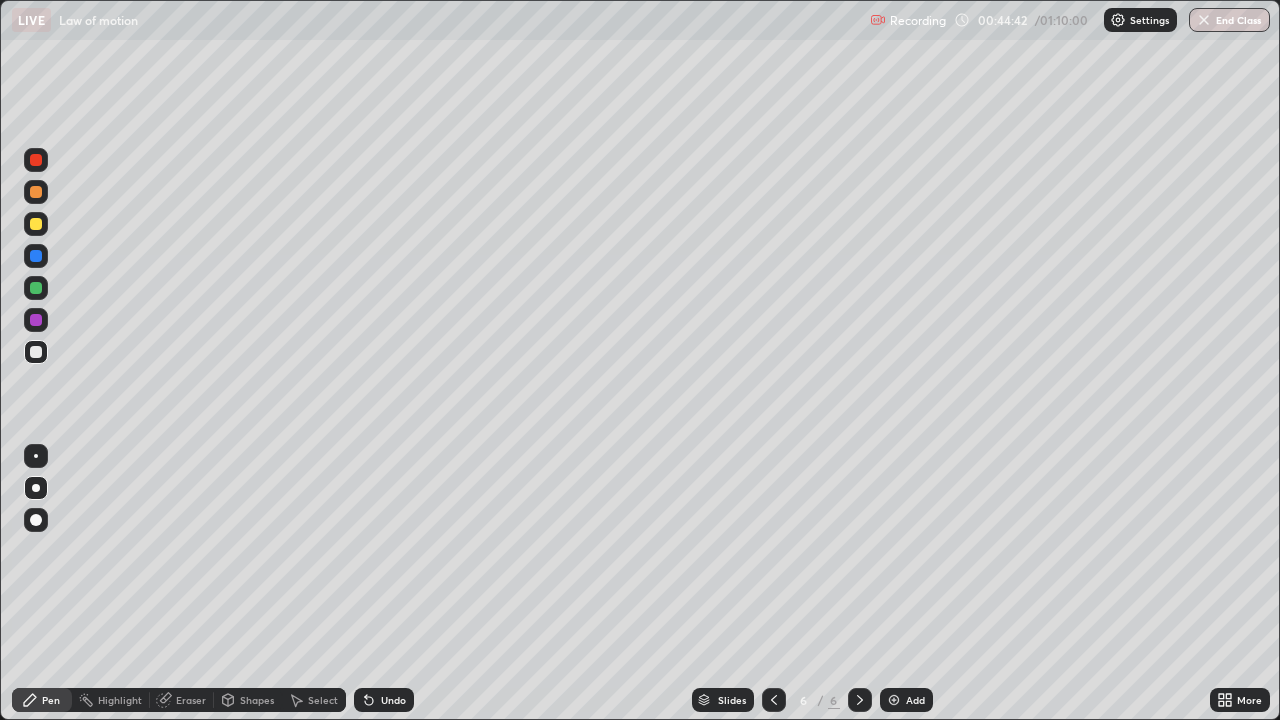 click at bounding box center (36, 288) 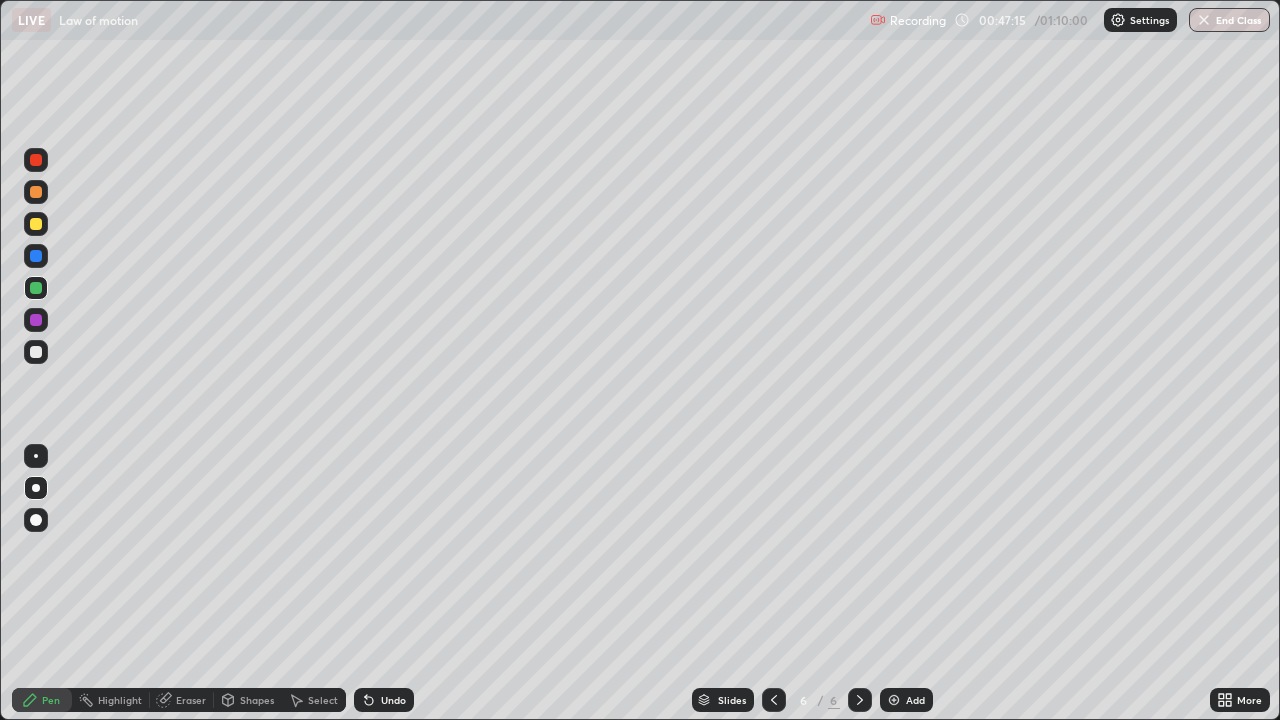 click at bounding box center [36, 224] 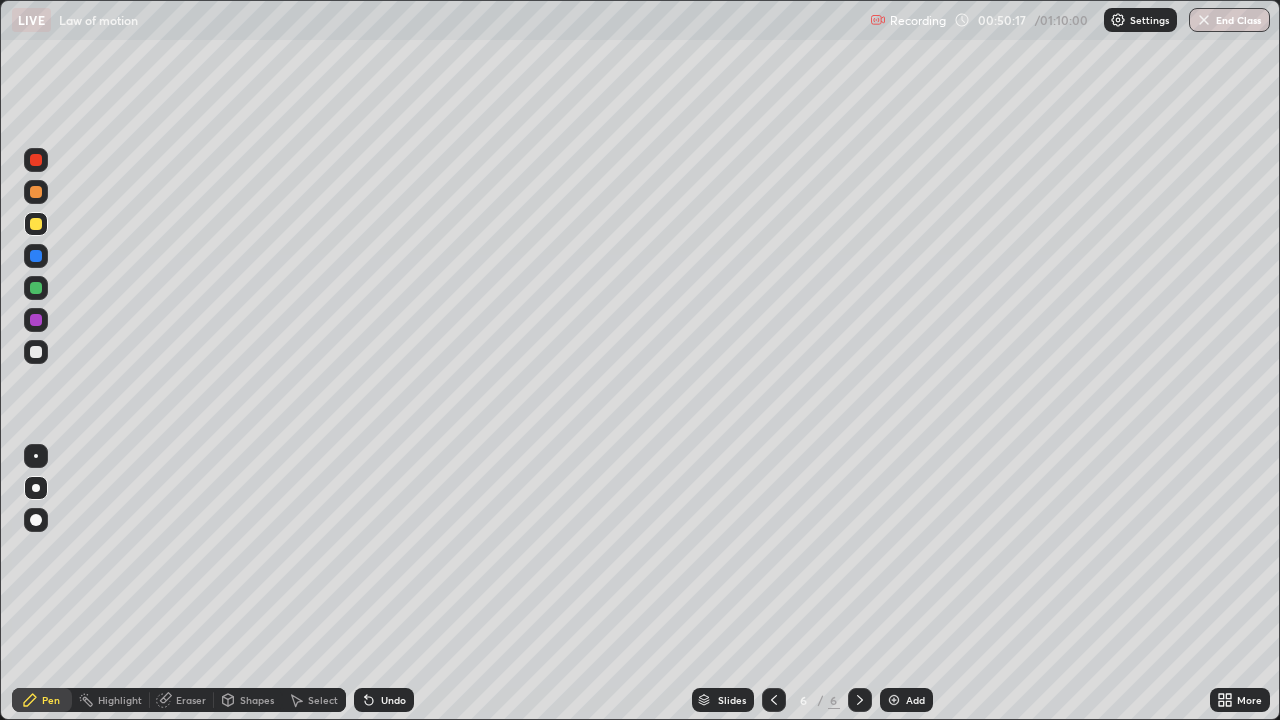 click 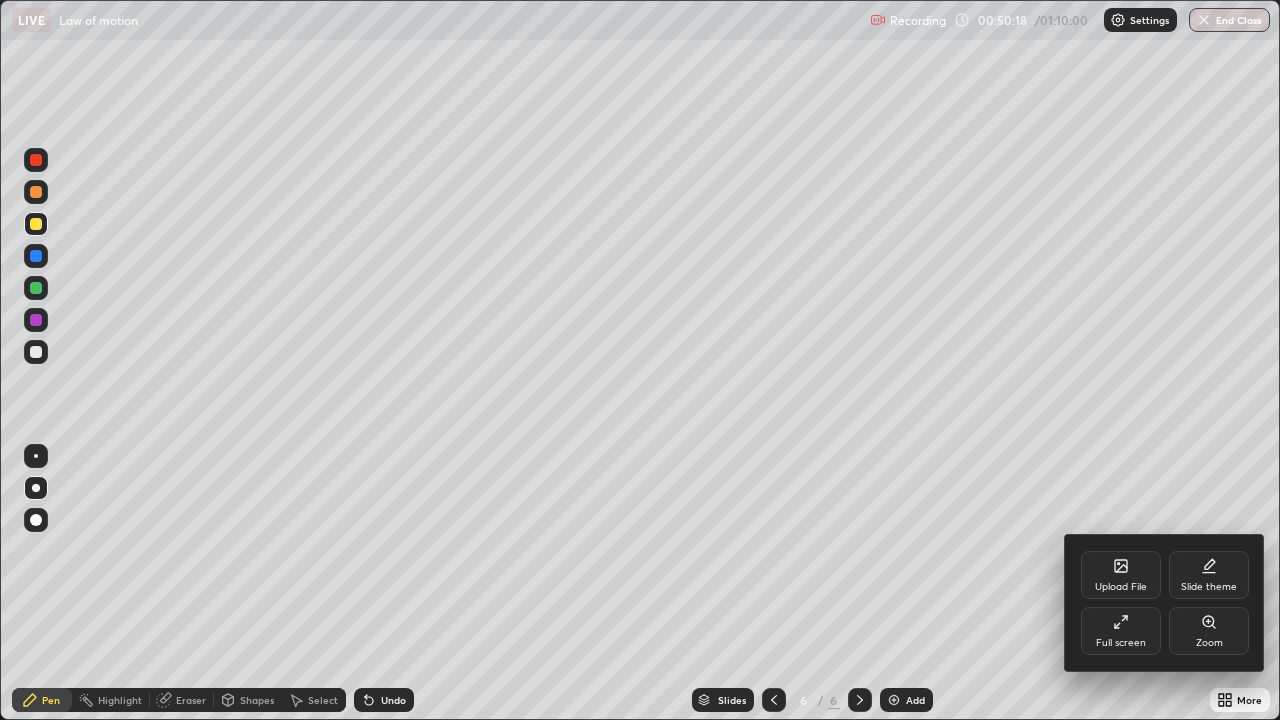 click on "Upload File" at bounding box center [1121, 575] 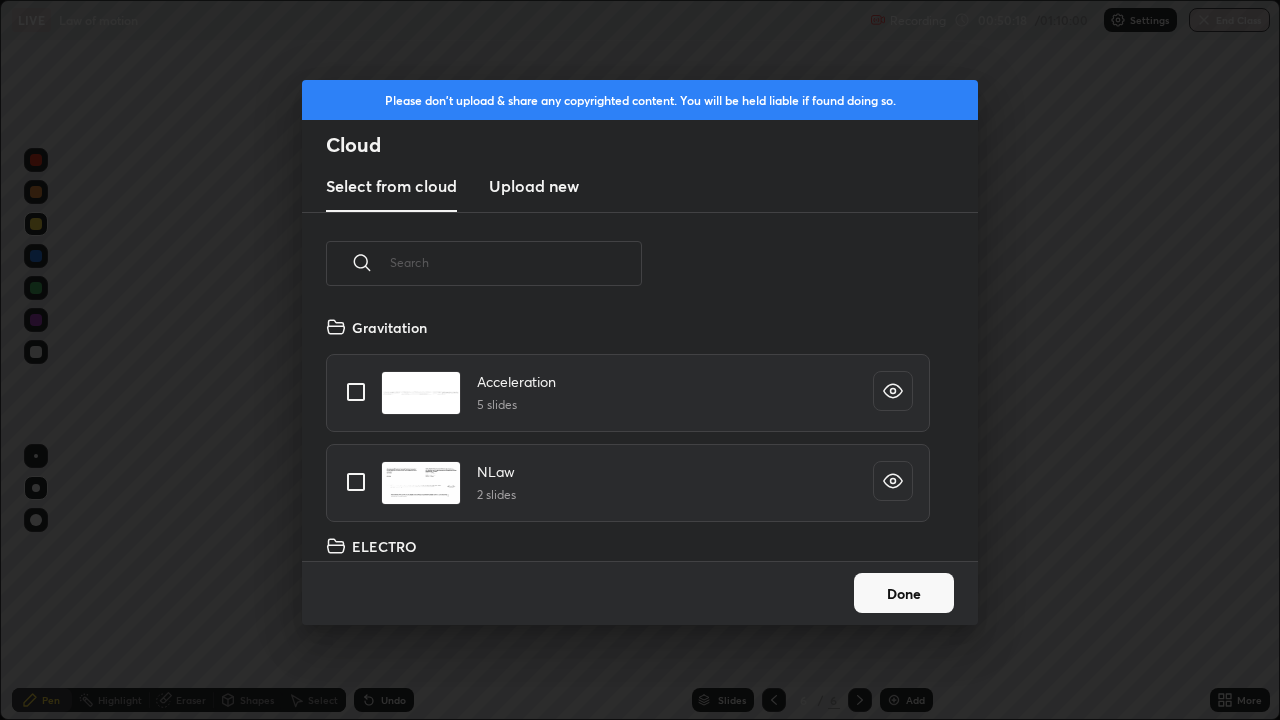 scroll, scrollTop: 246, scrollLeft: 642, axis: both 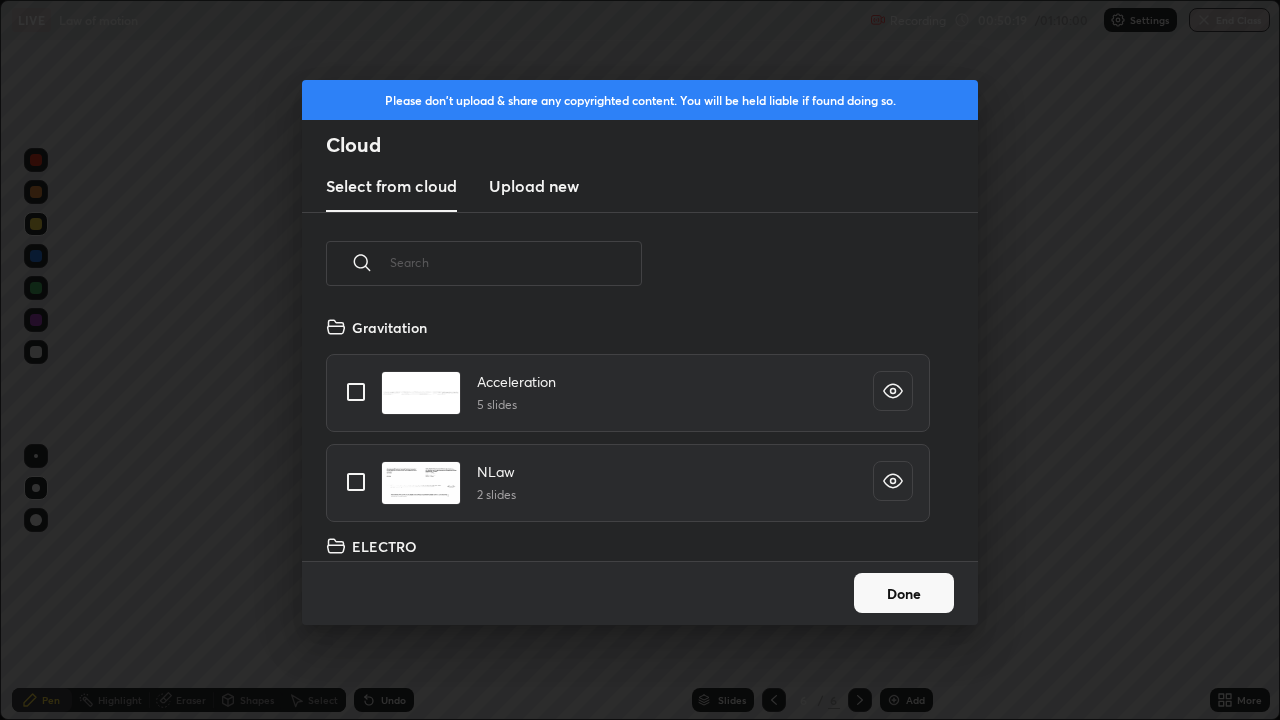 click on "Upload new" at bounding box center (534, 186) 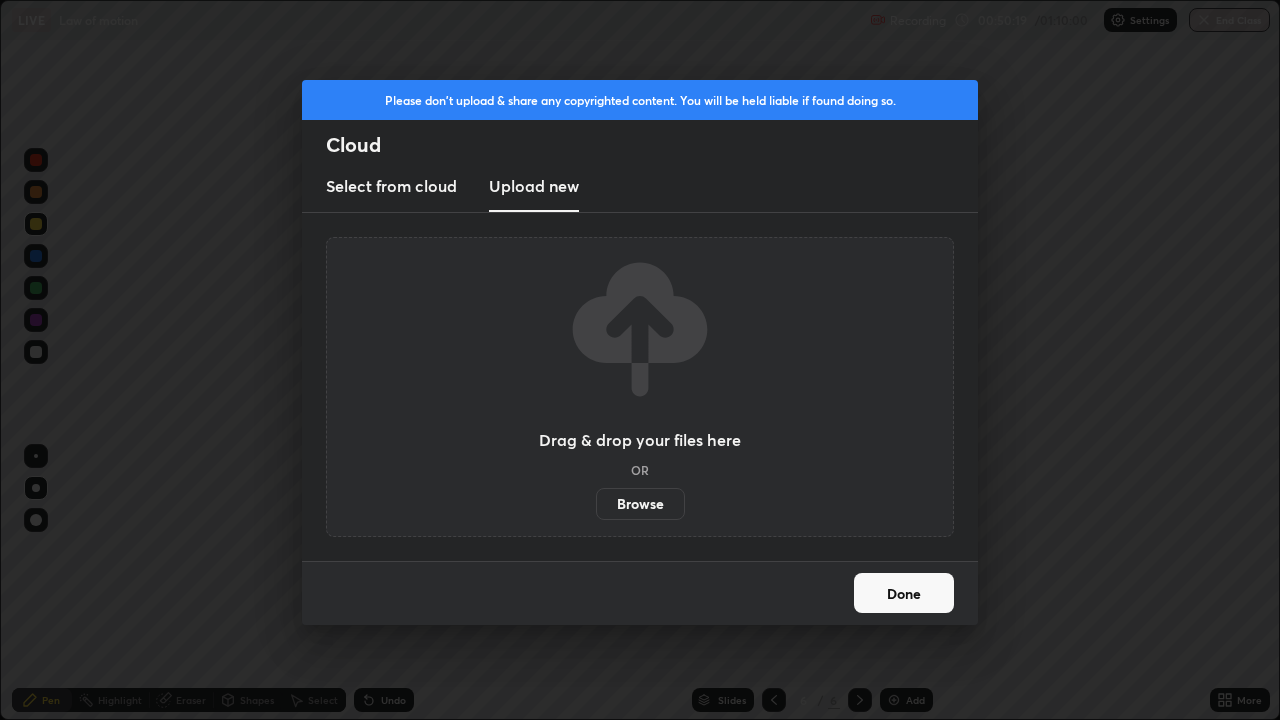 click on "Browse" at bounding box center [640, 504] 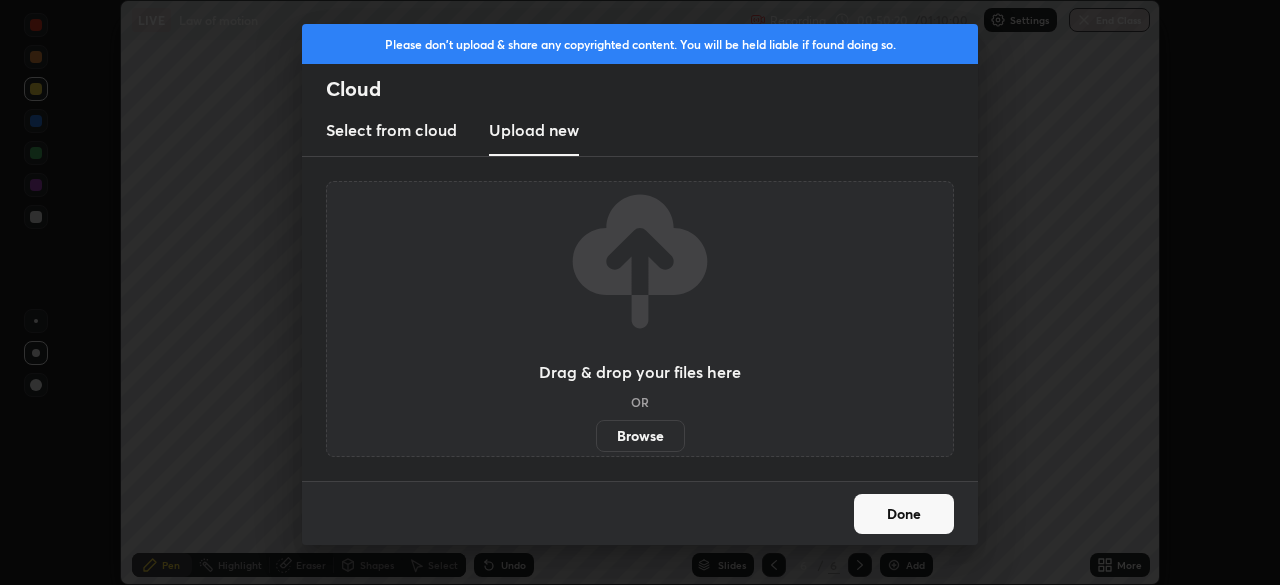 scroll, scrollTop: 585, scrollLeft: 1280, axis: both 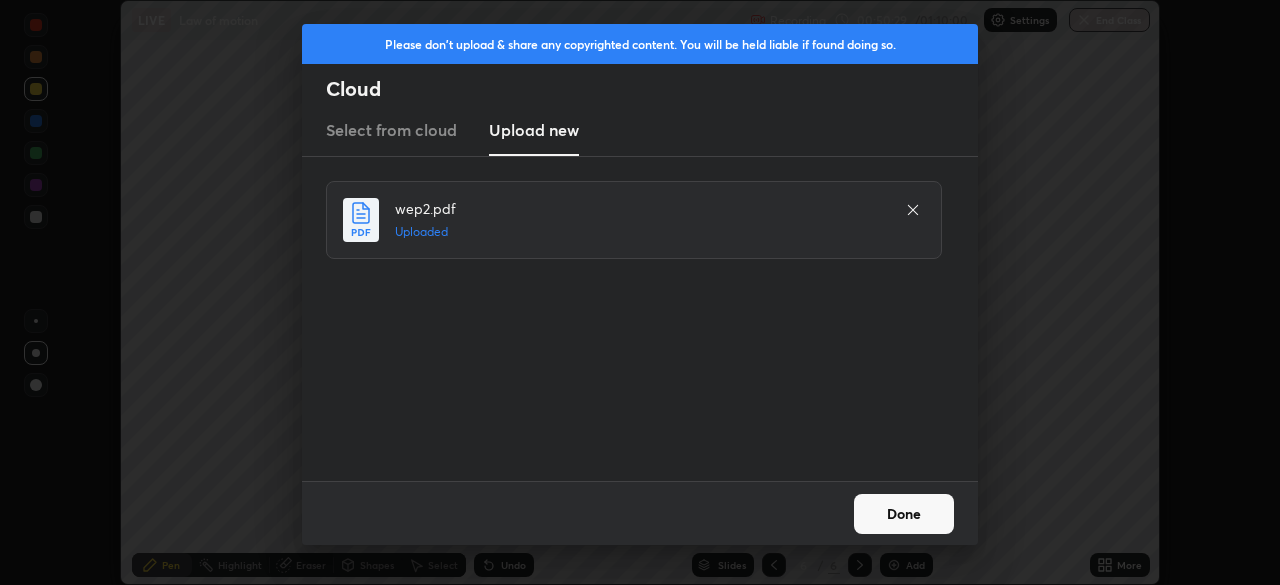 click on "Done" at bounding box center [904, 514] 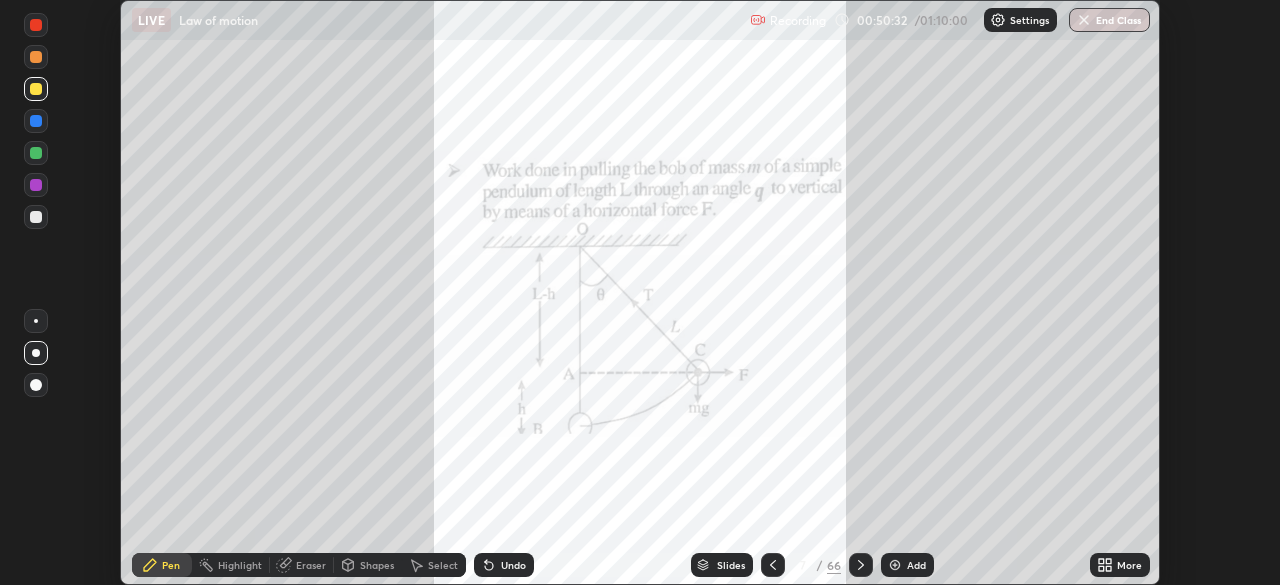 click 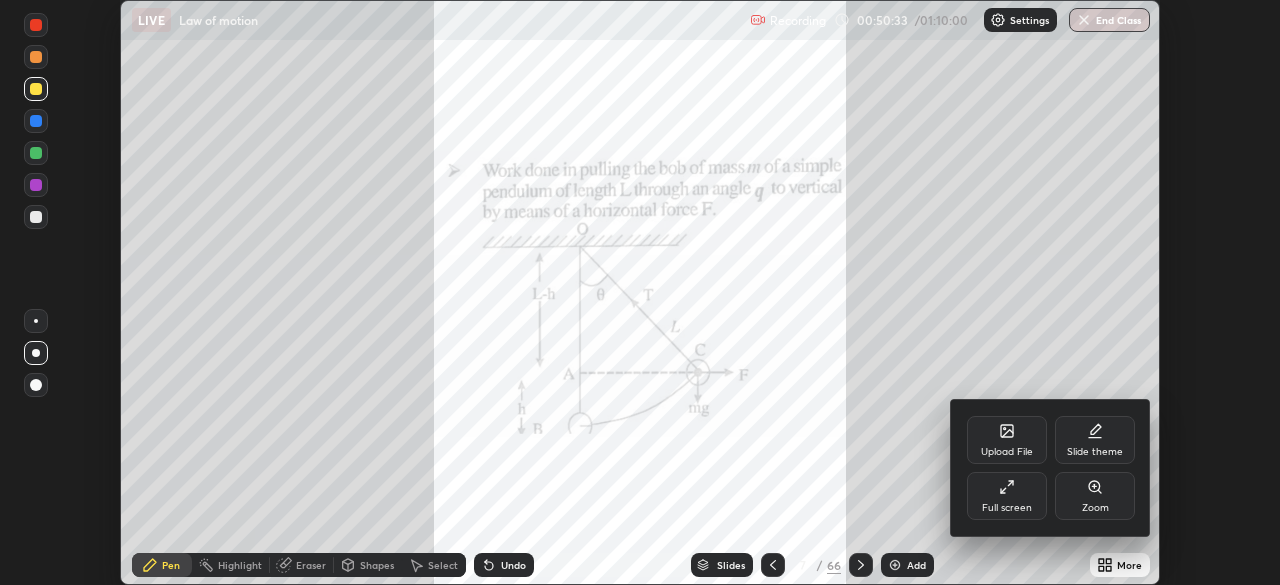 click on "Full screen" at bounding box center [1007, 508] 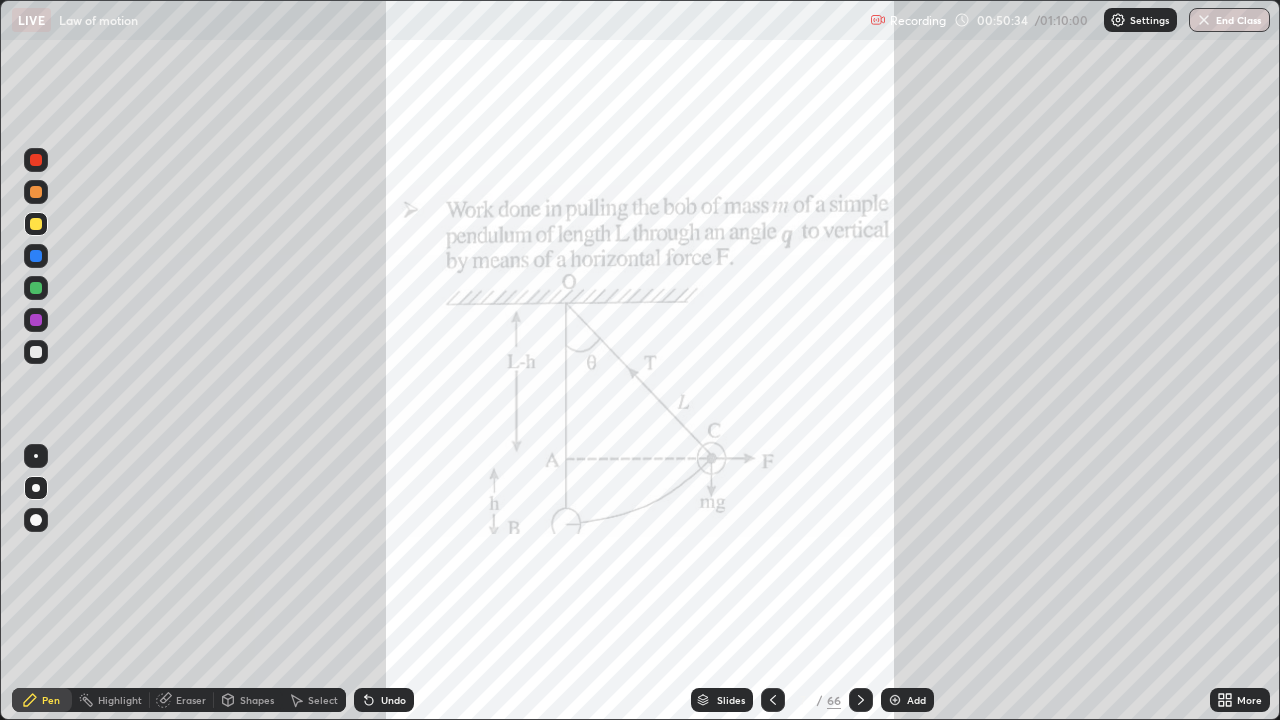 scroll, scrollTop: 99280, scrollLeft: 98720, axis: both 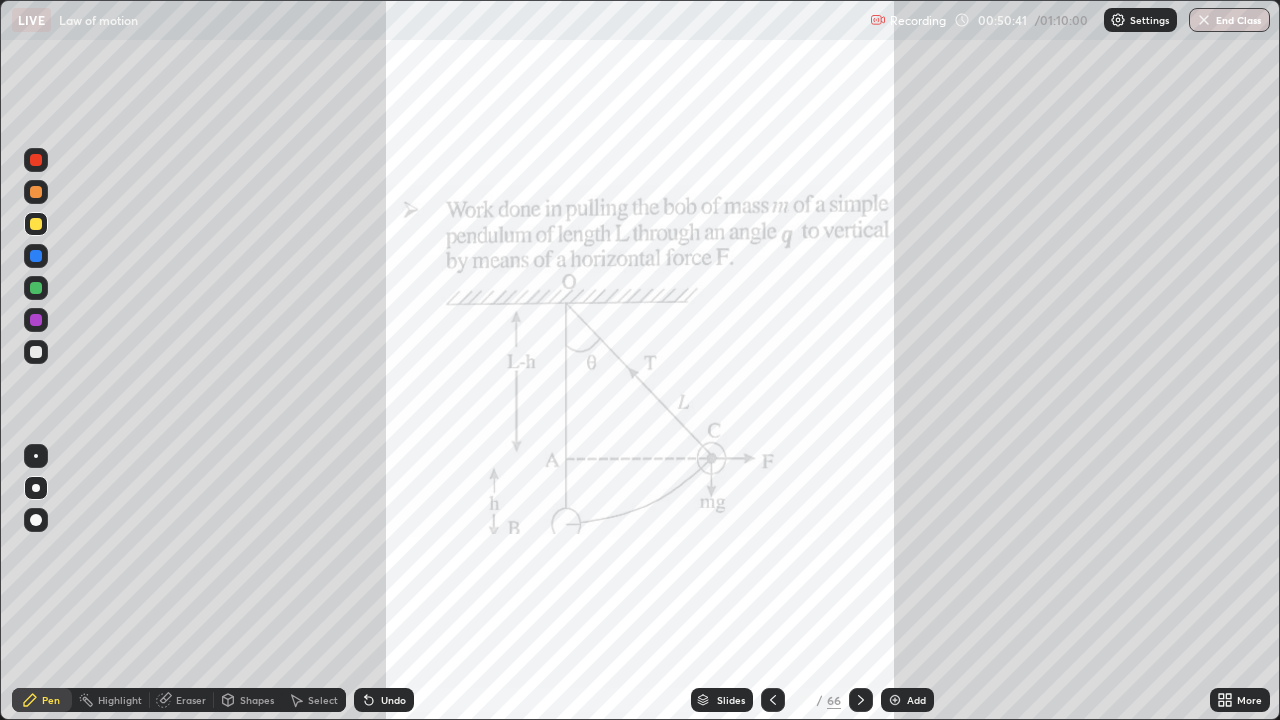 click at bounding box center (36, 288) 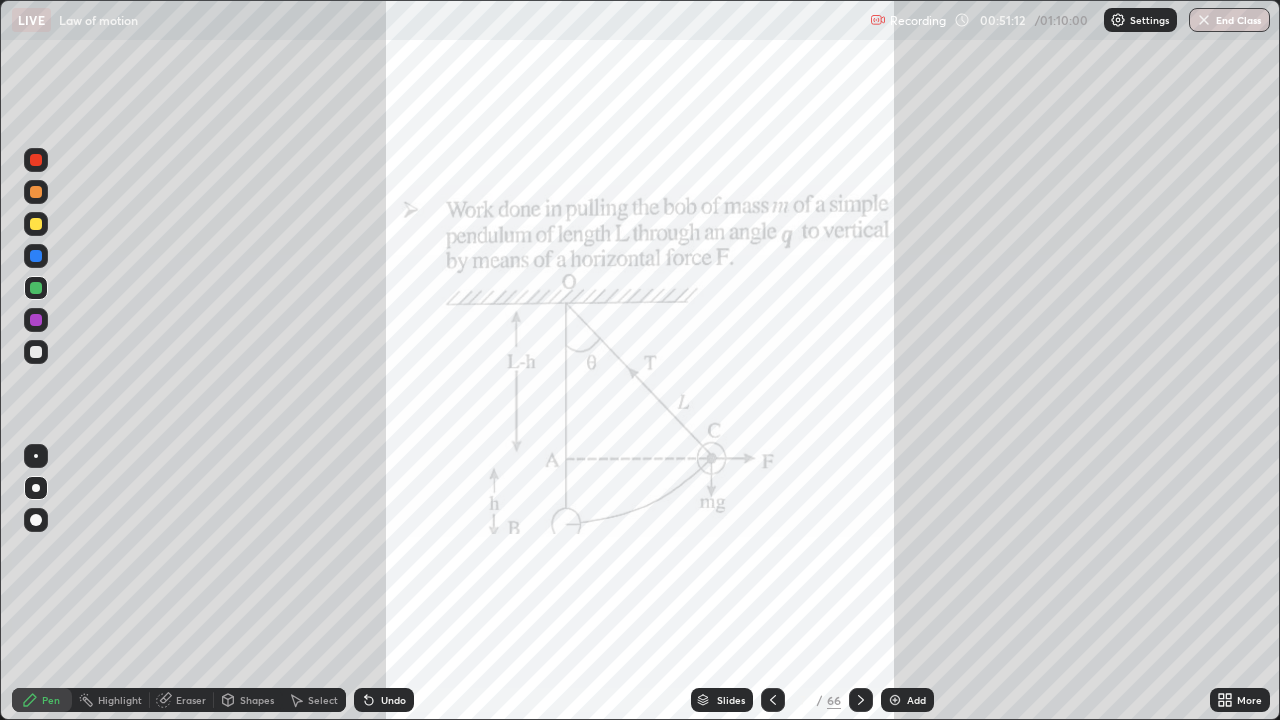 click at bounding box center [36, 288] 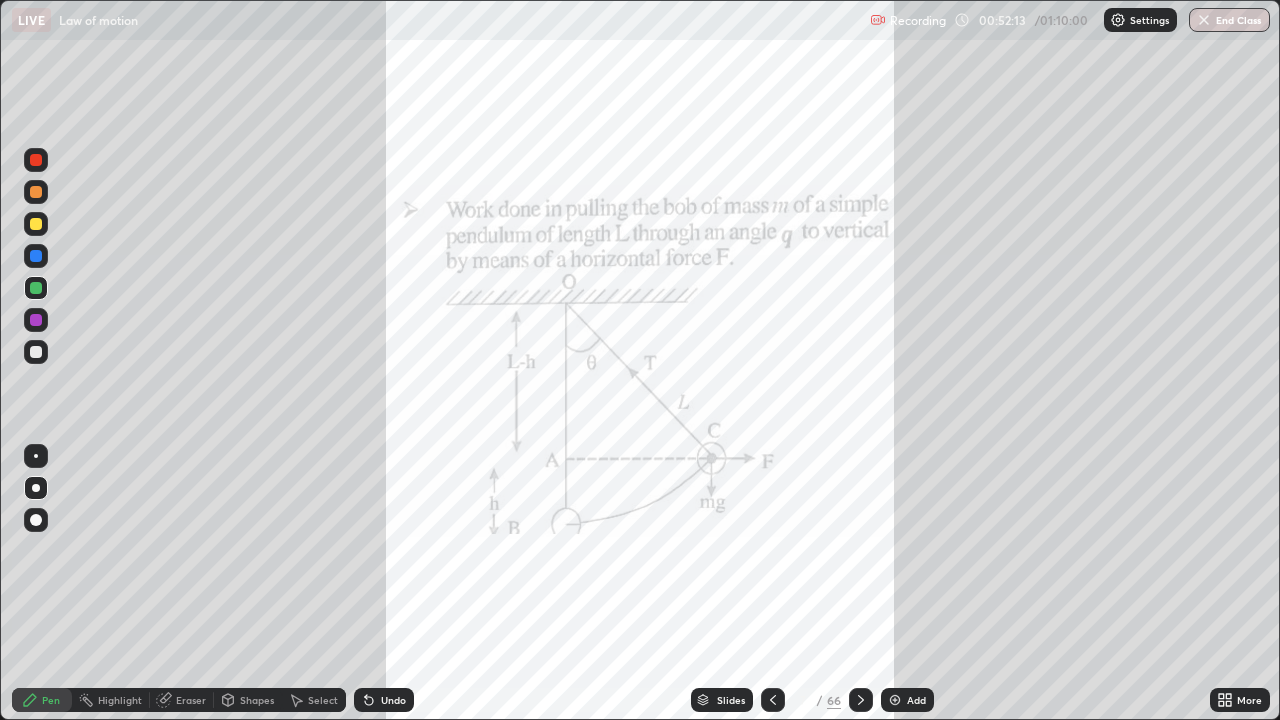 click on "Undo" at bounding box center (393, 700) 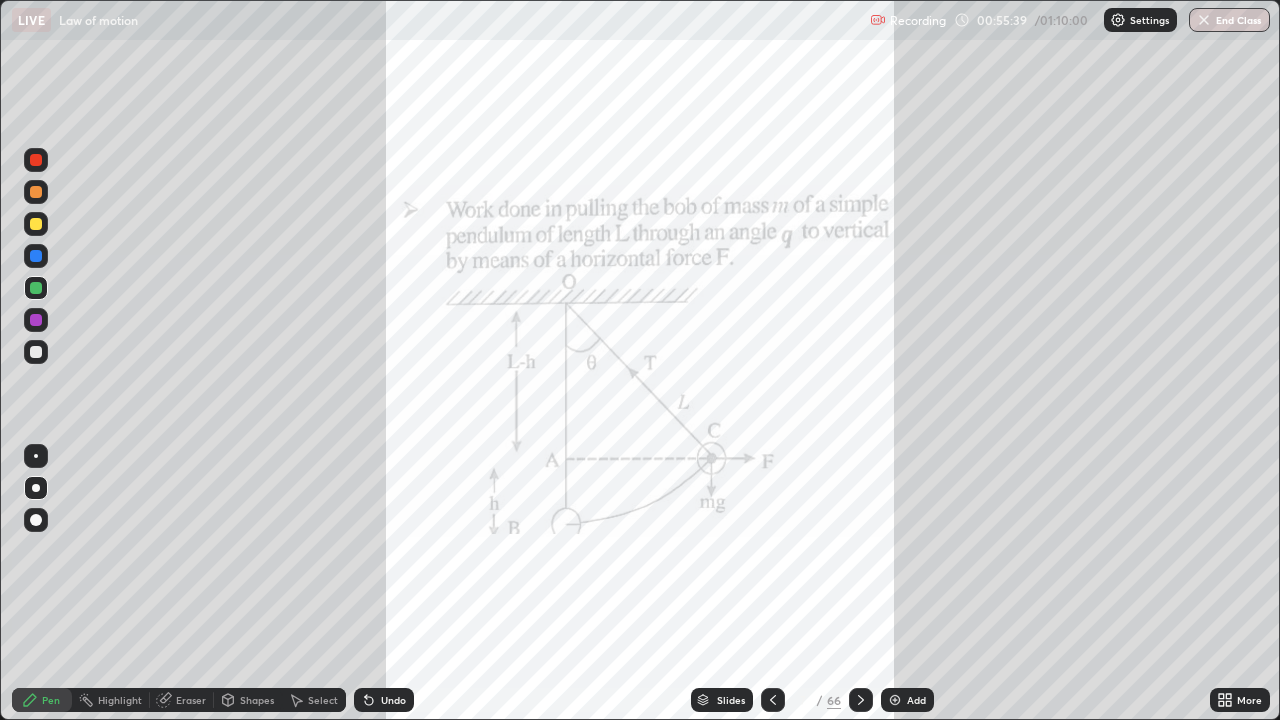 click at bounding box center [36, 224] 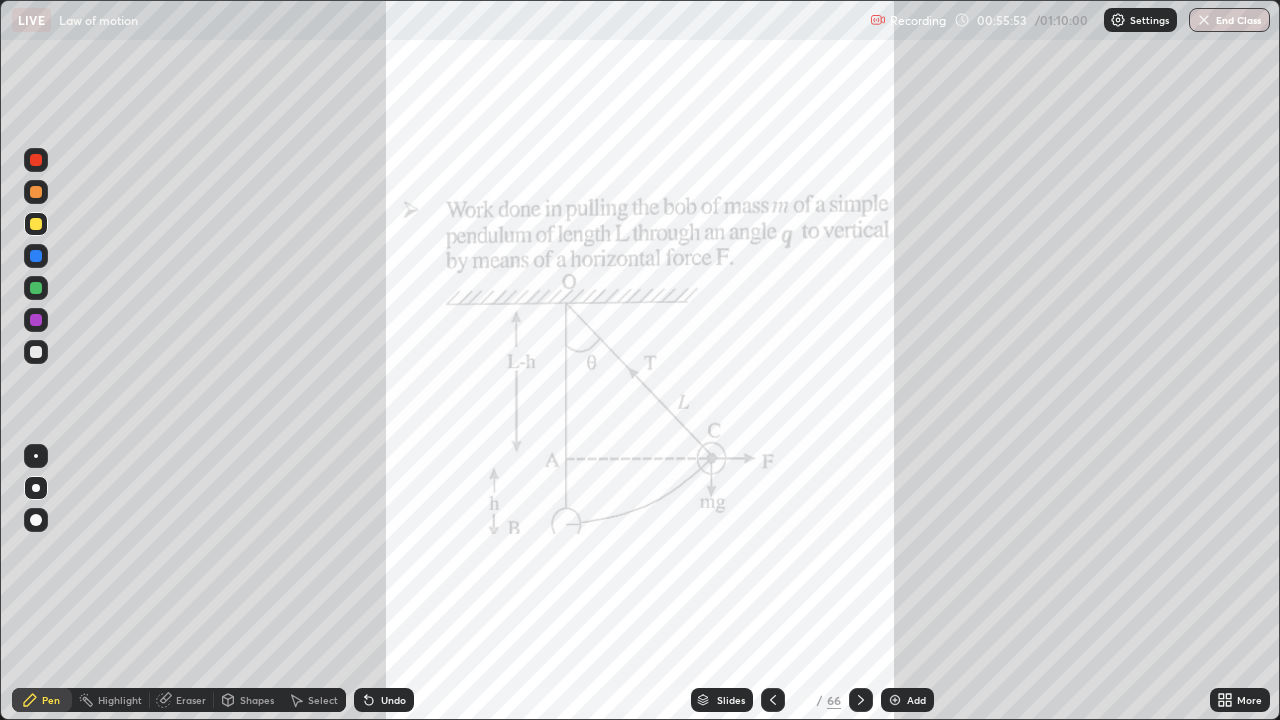click at bounding box center [36, 288] 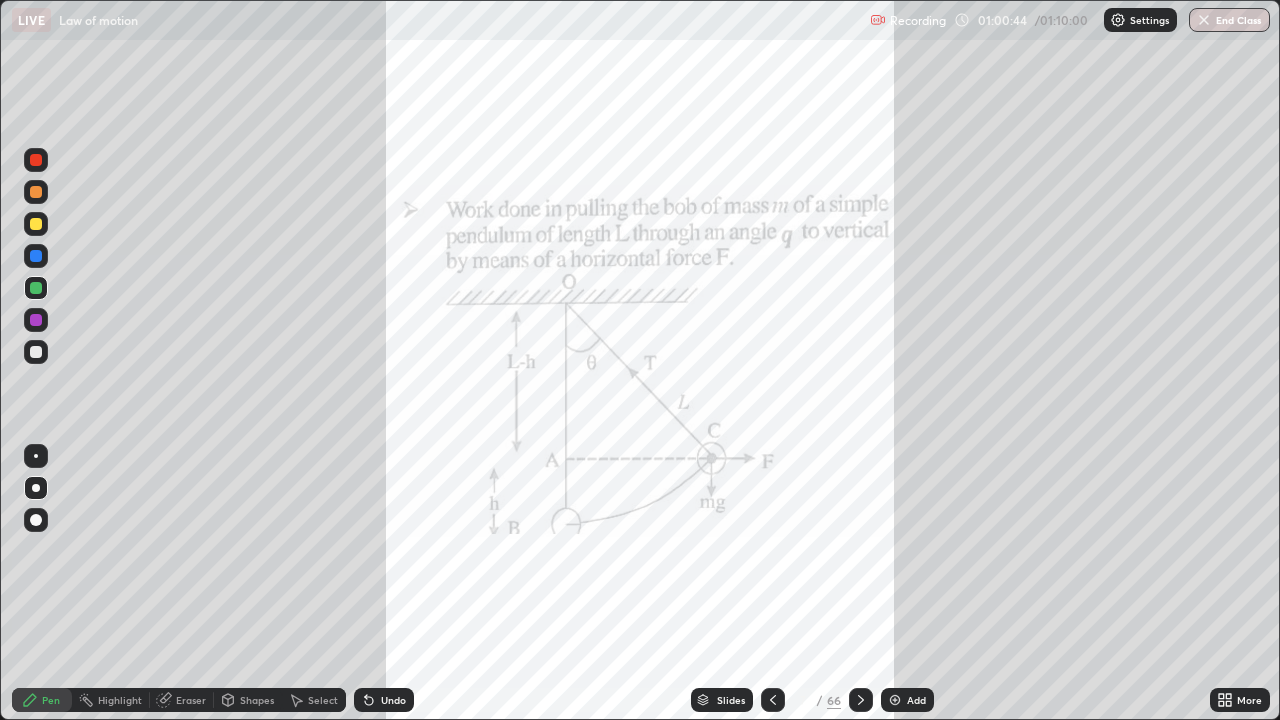 click 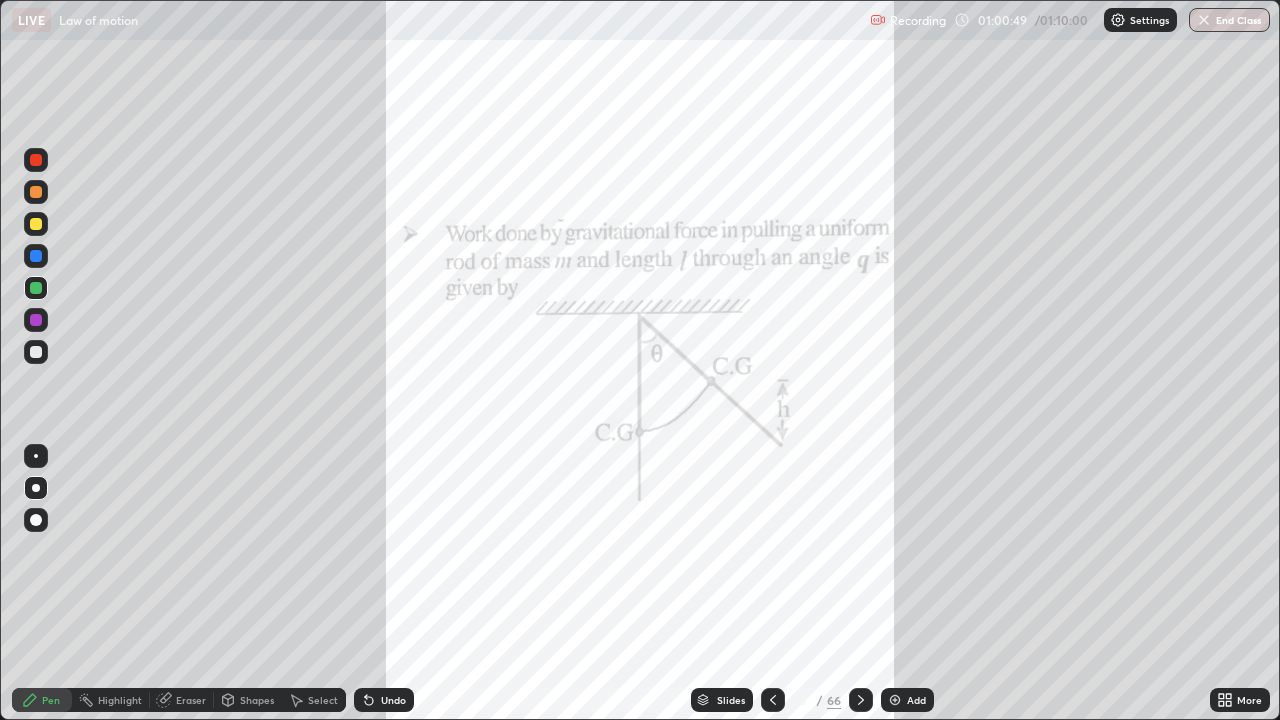 click at bounding box center [36, 288] 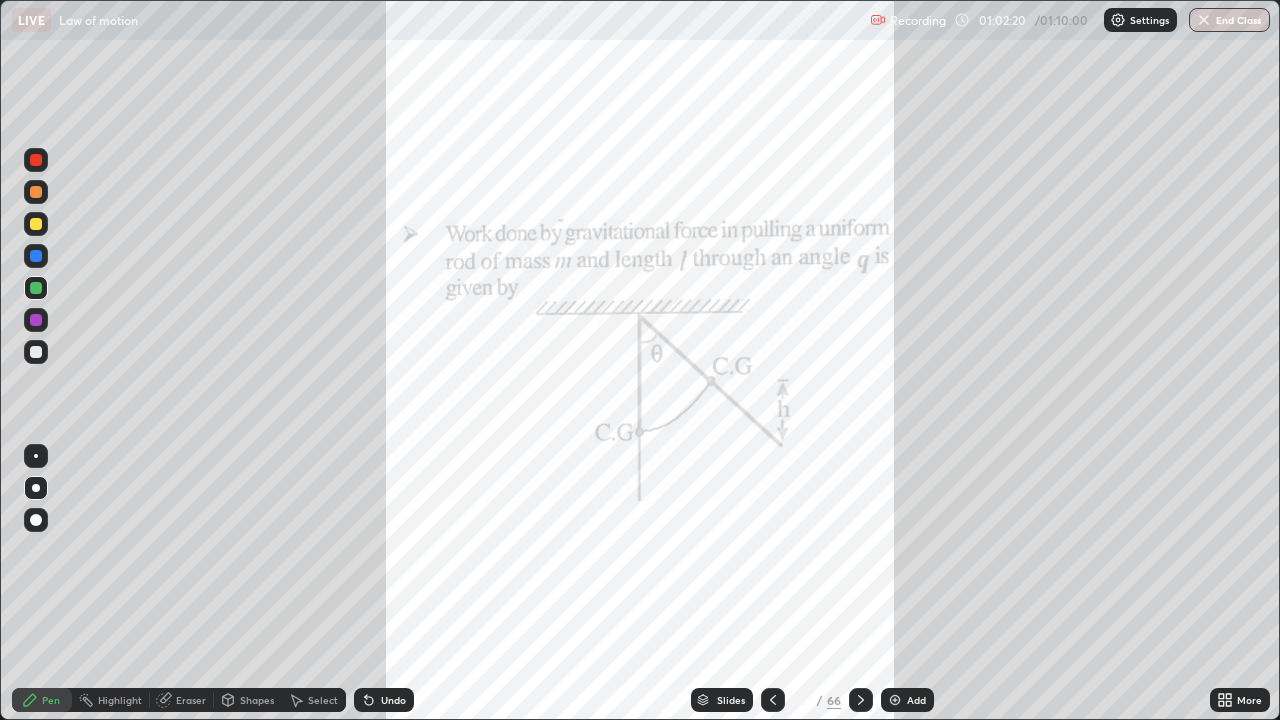click at bounding box center (36, 192) 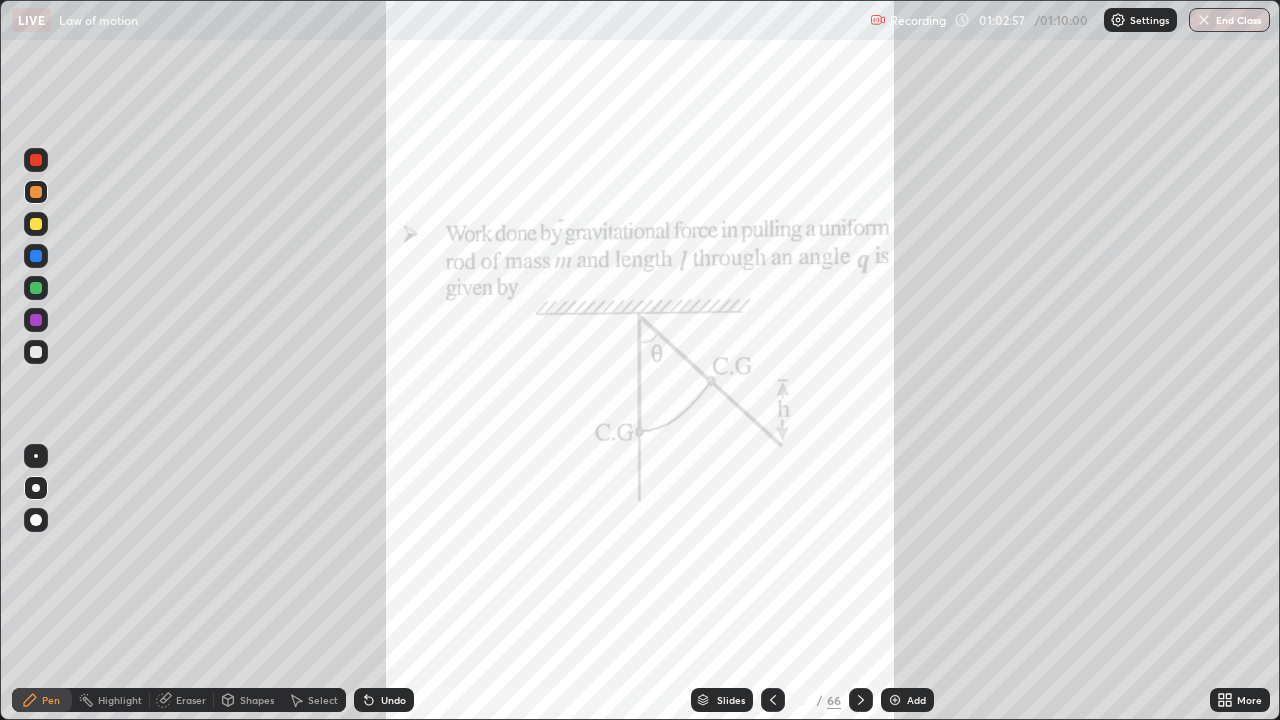 click at bounding box center [36, 288] 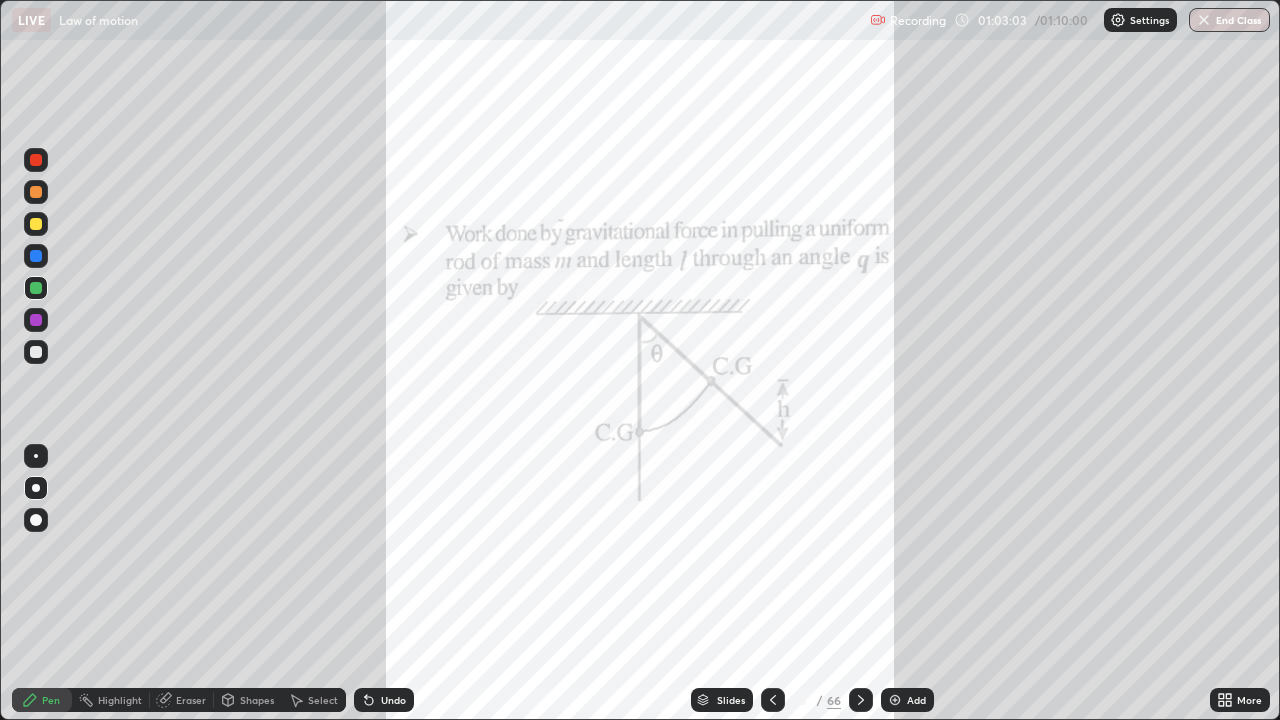 click at bounding box center [36, 192] 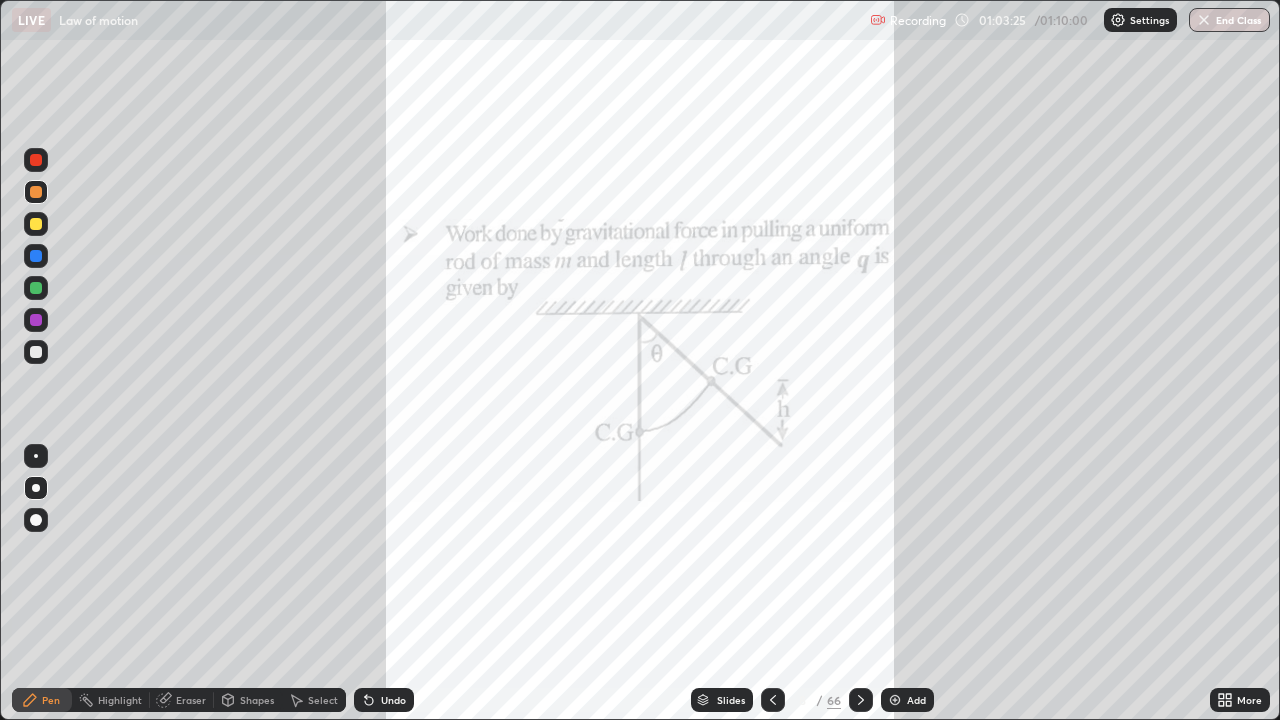 click at bounding box center (36, 160) 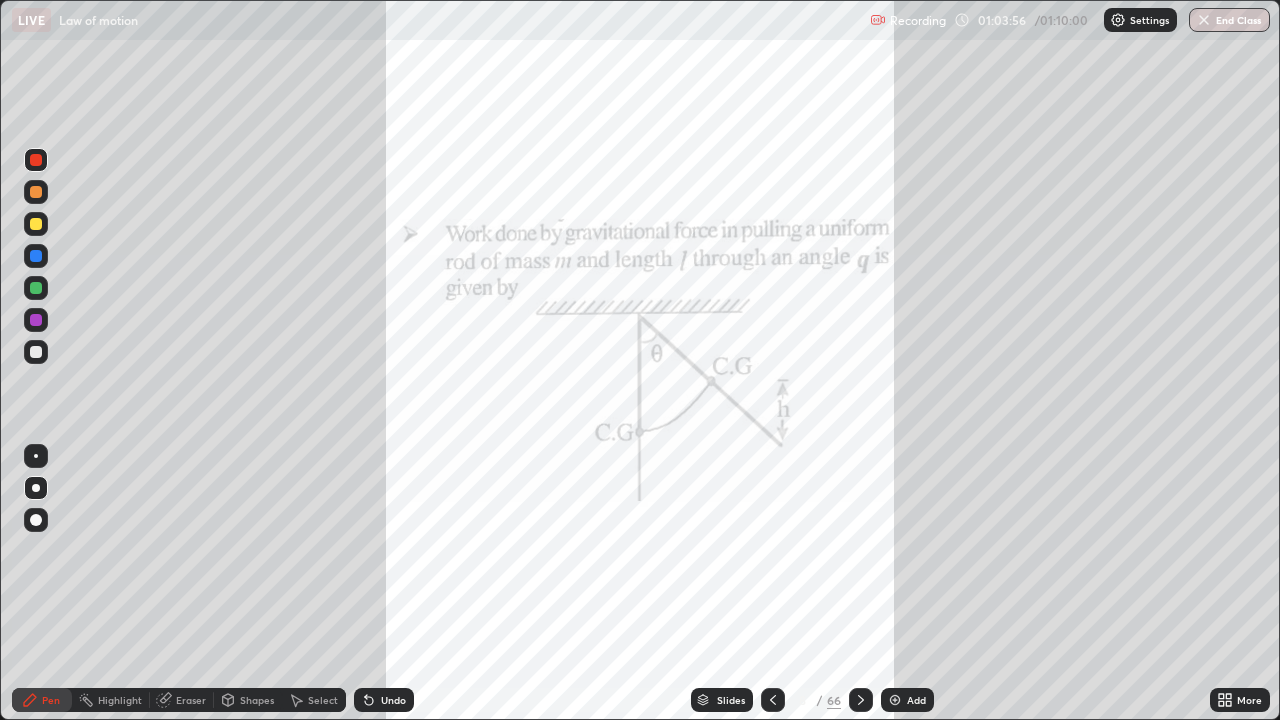 click at bounding box center (36, 288) 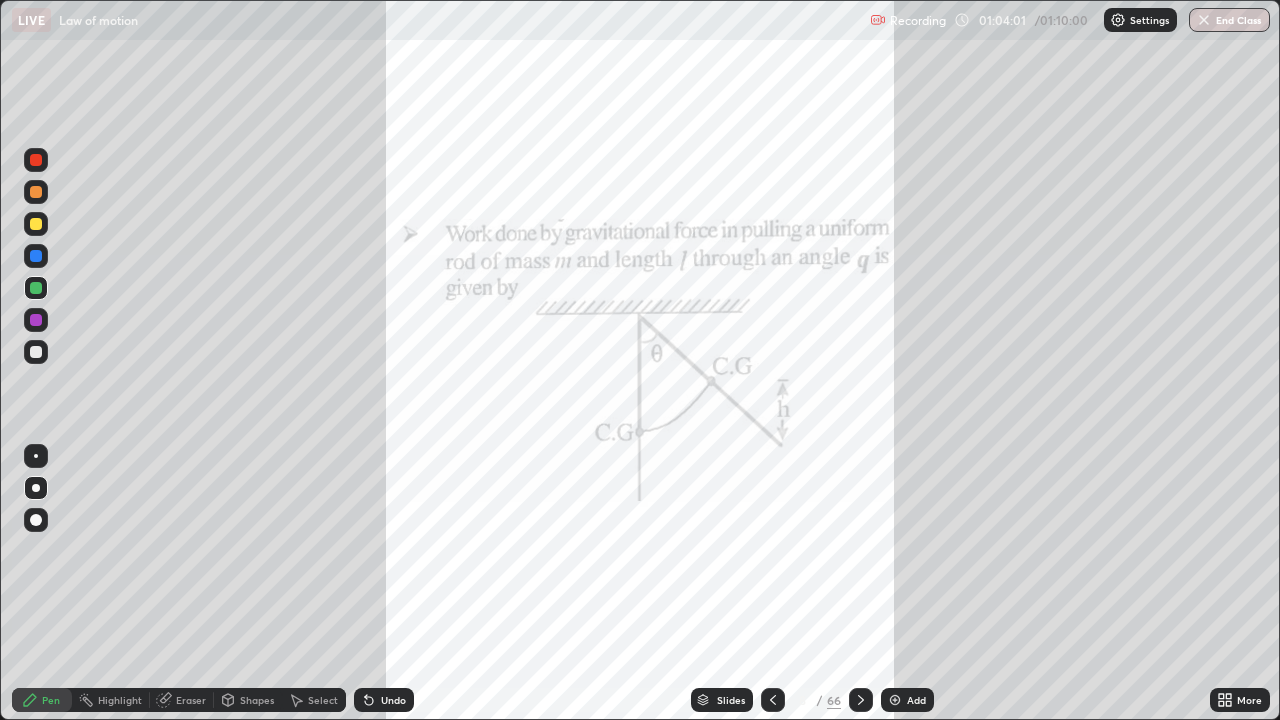click at bounding box center [36, 288] 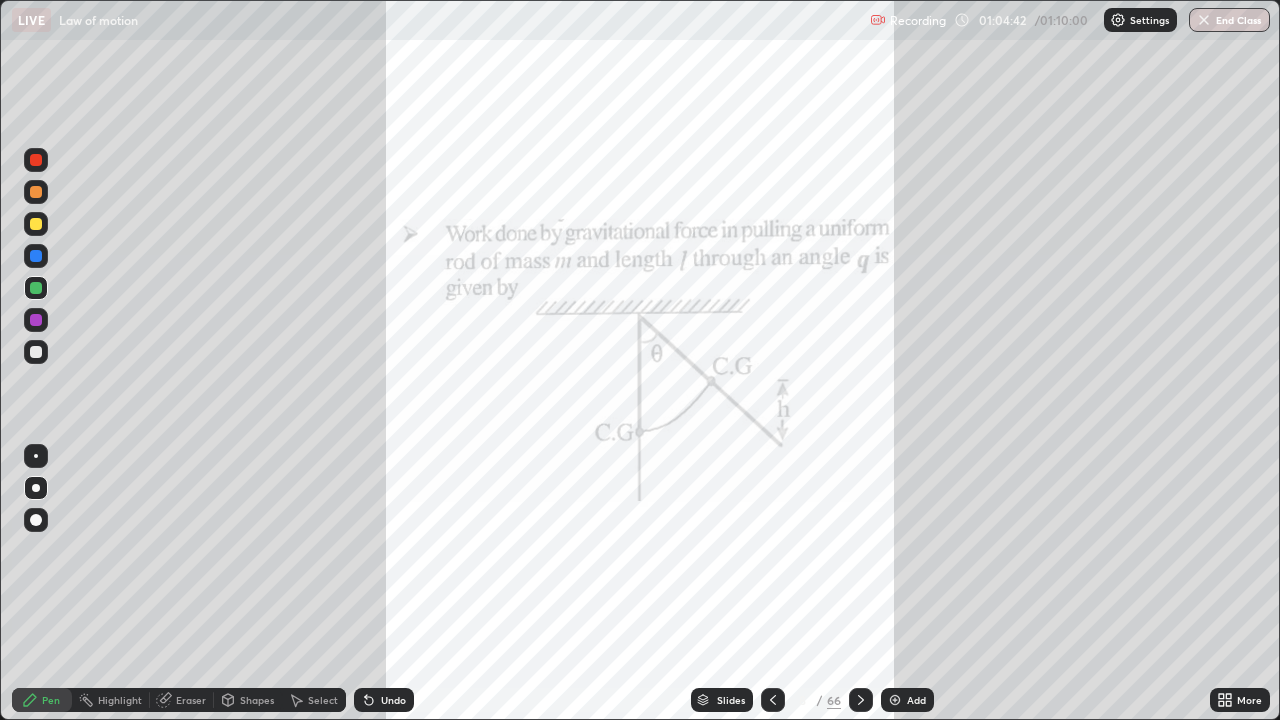 click 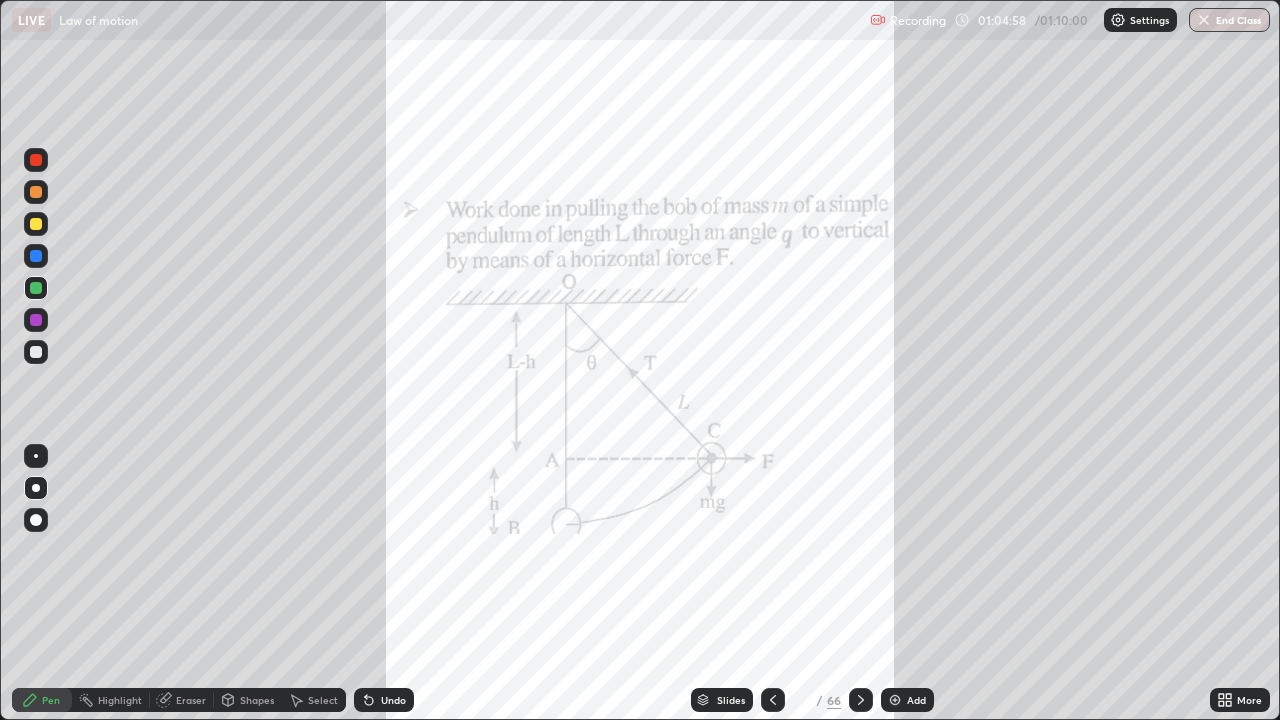 click 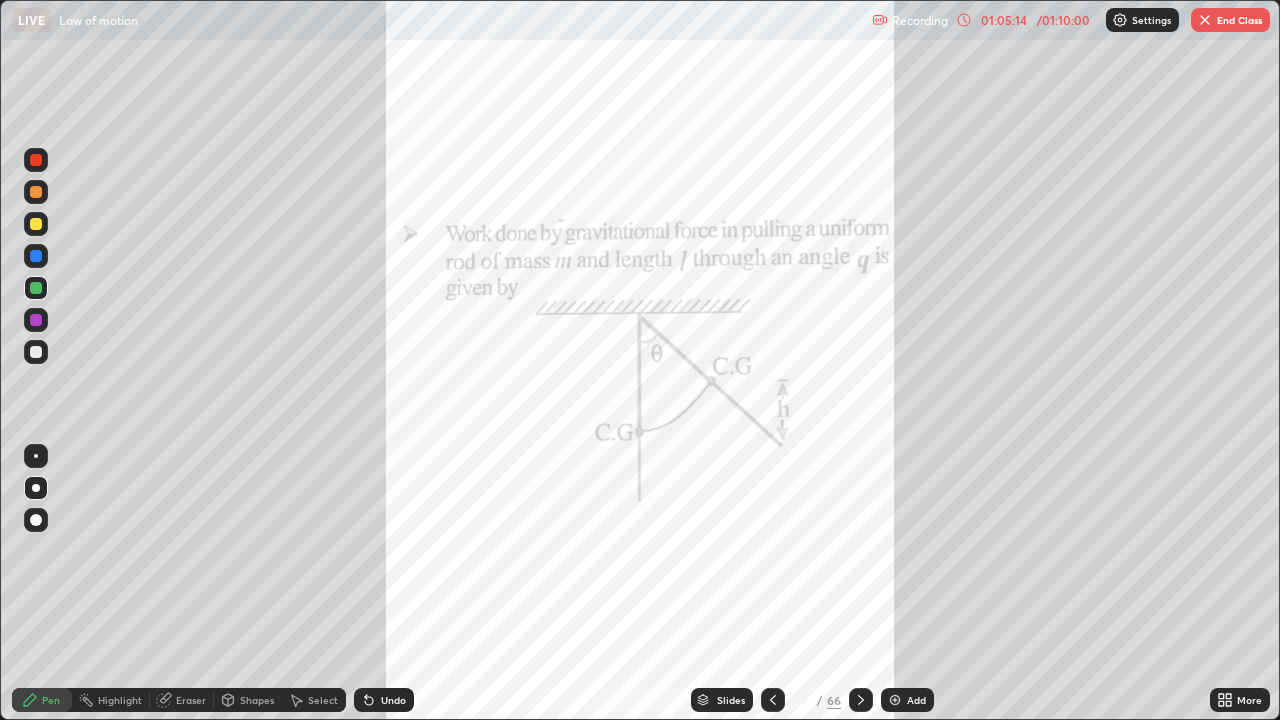 click 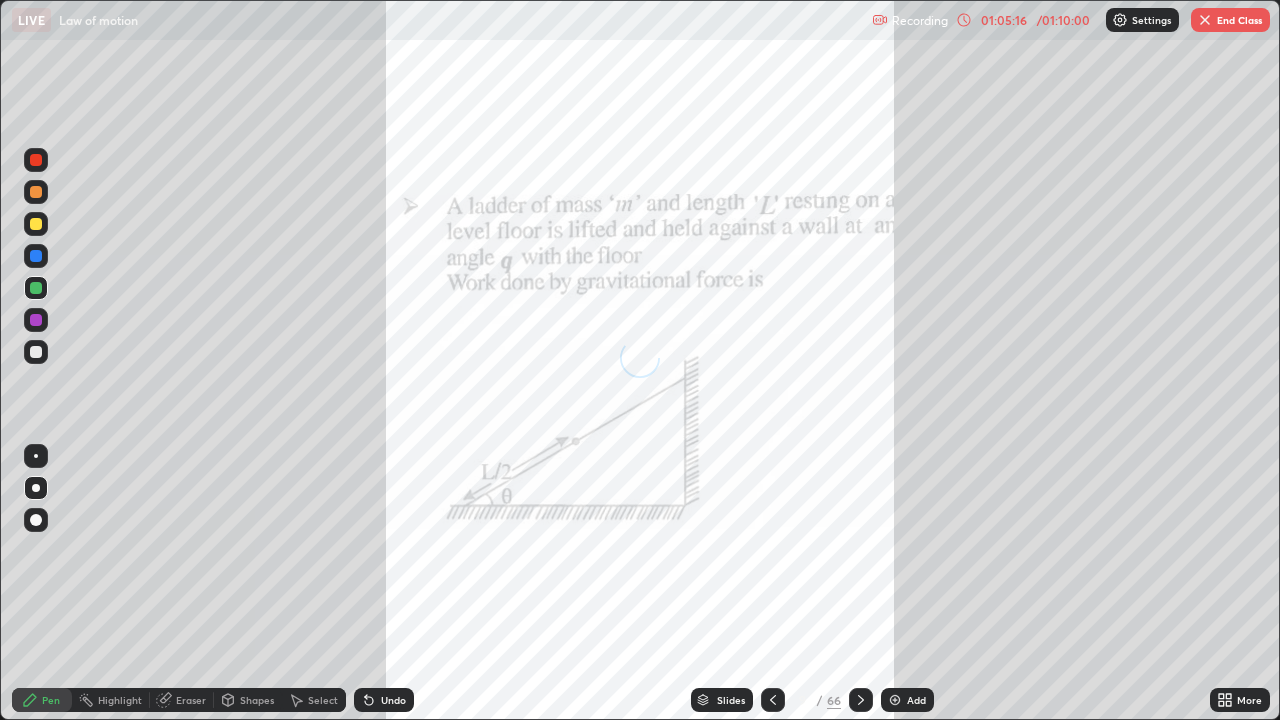 click 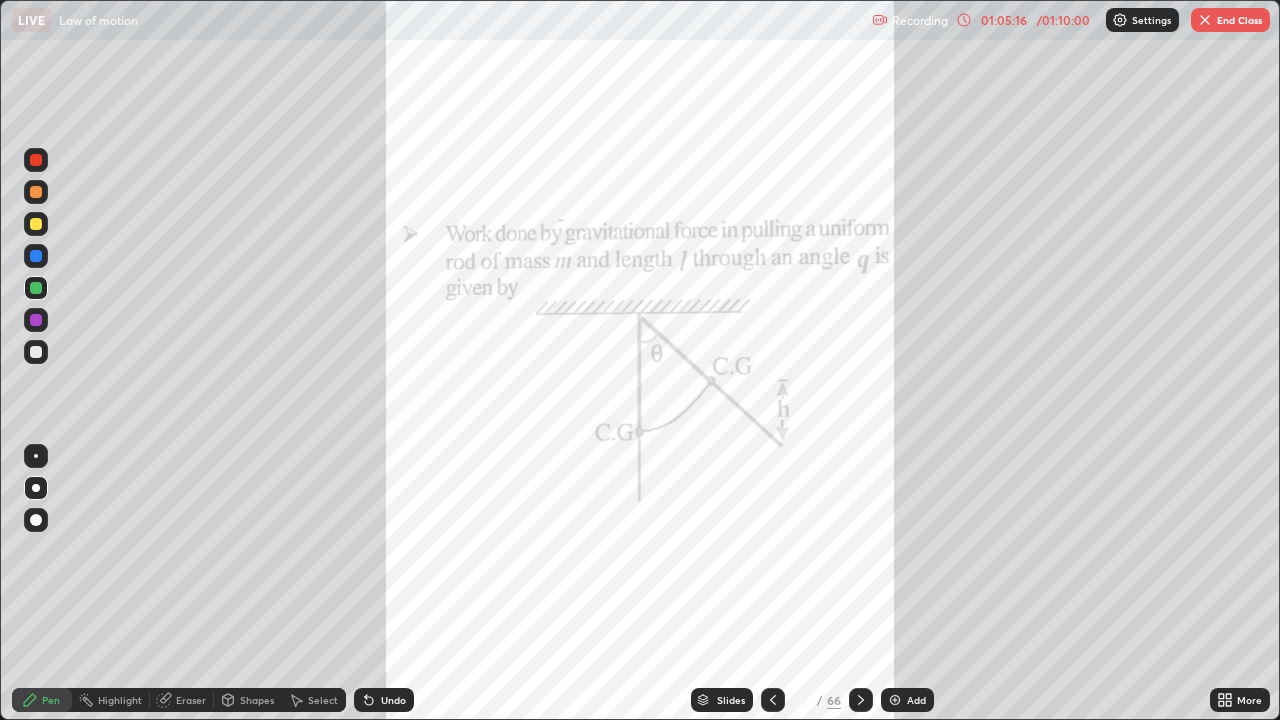 click at bounding box center (773, 700) 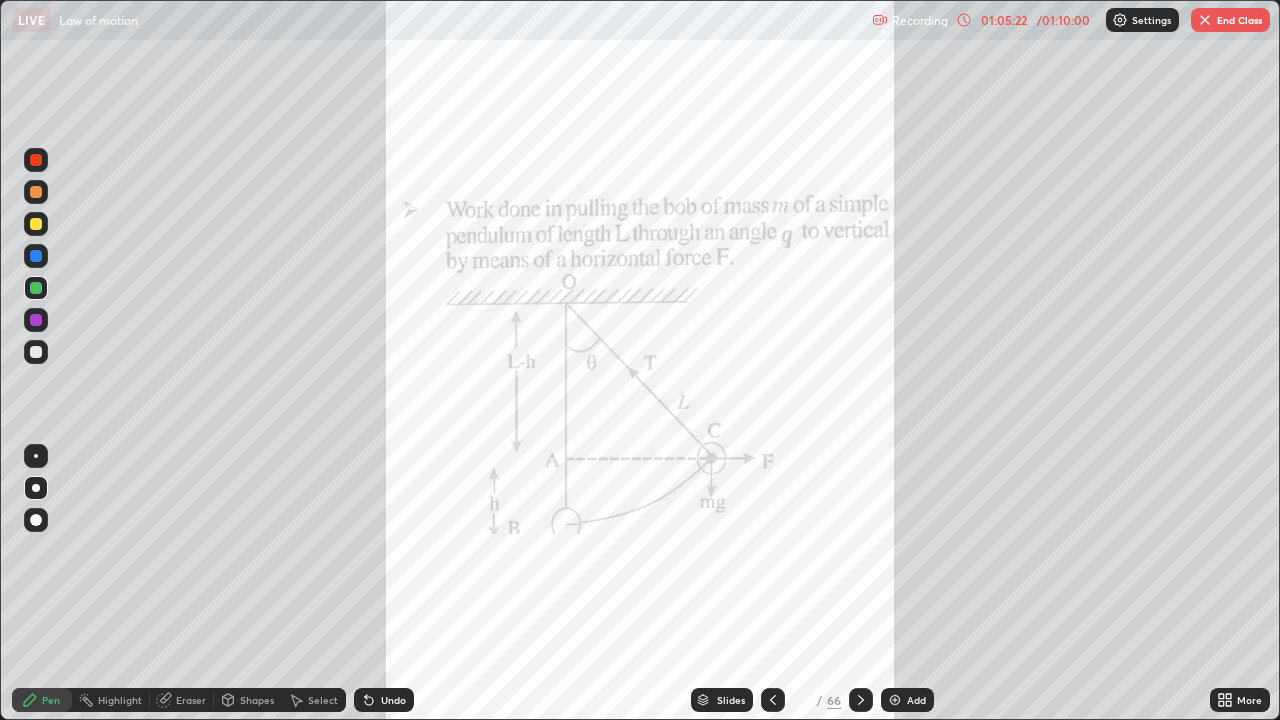 click 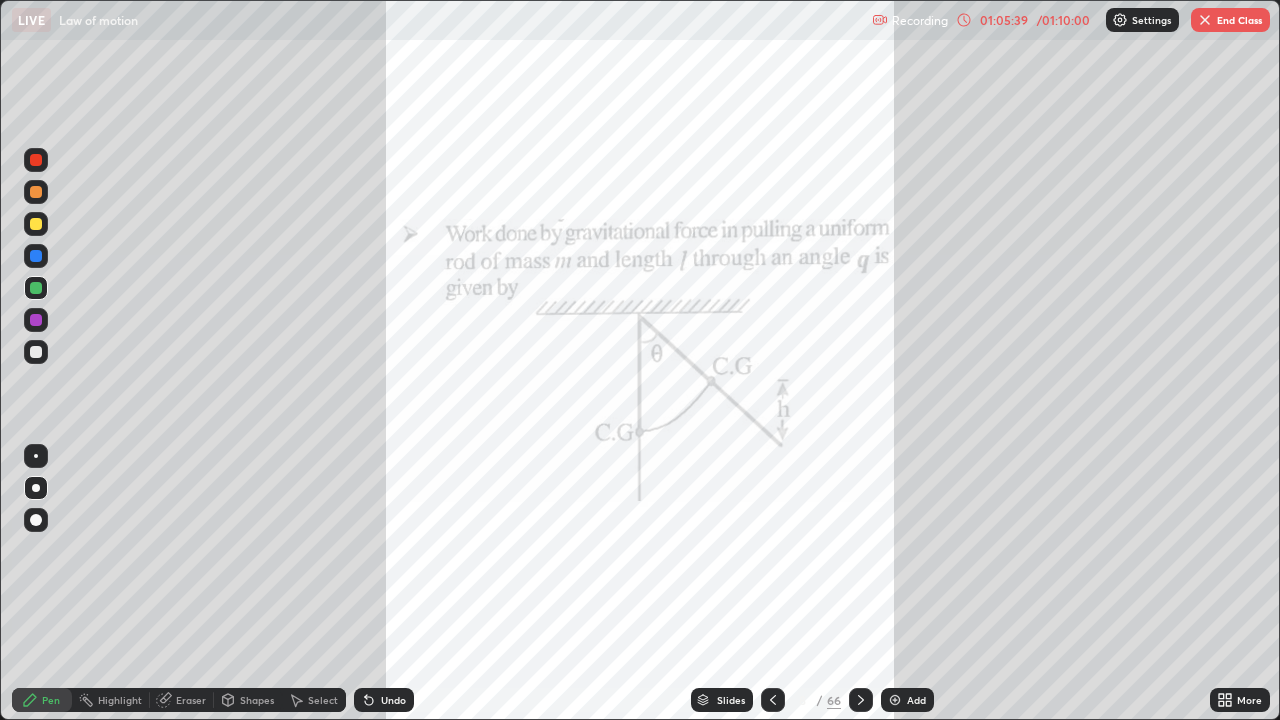 click 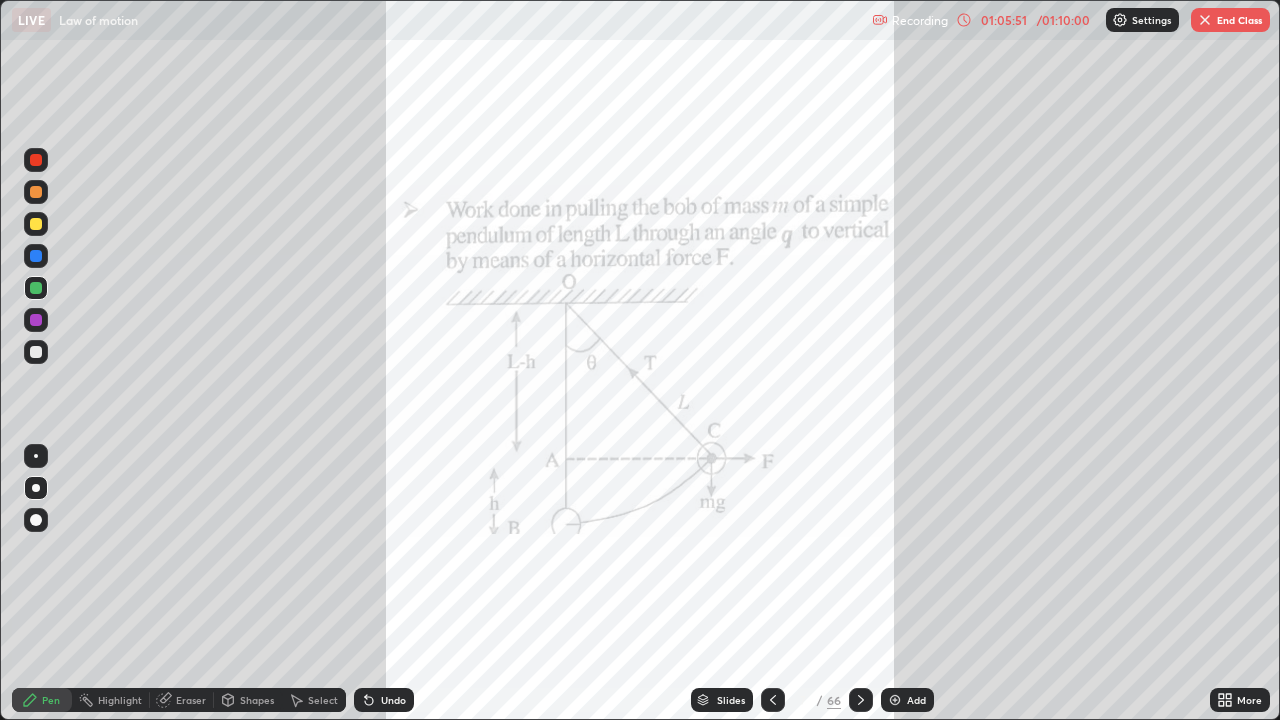 click 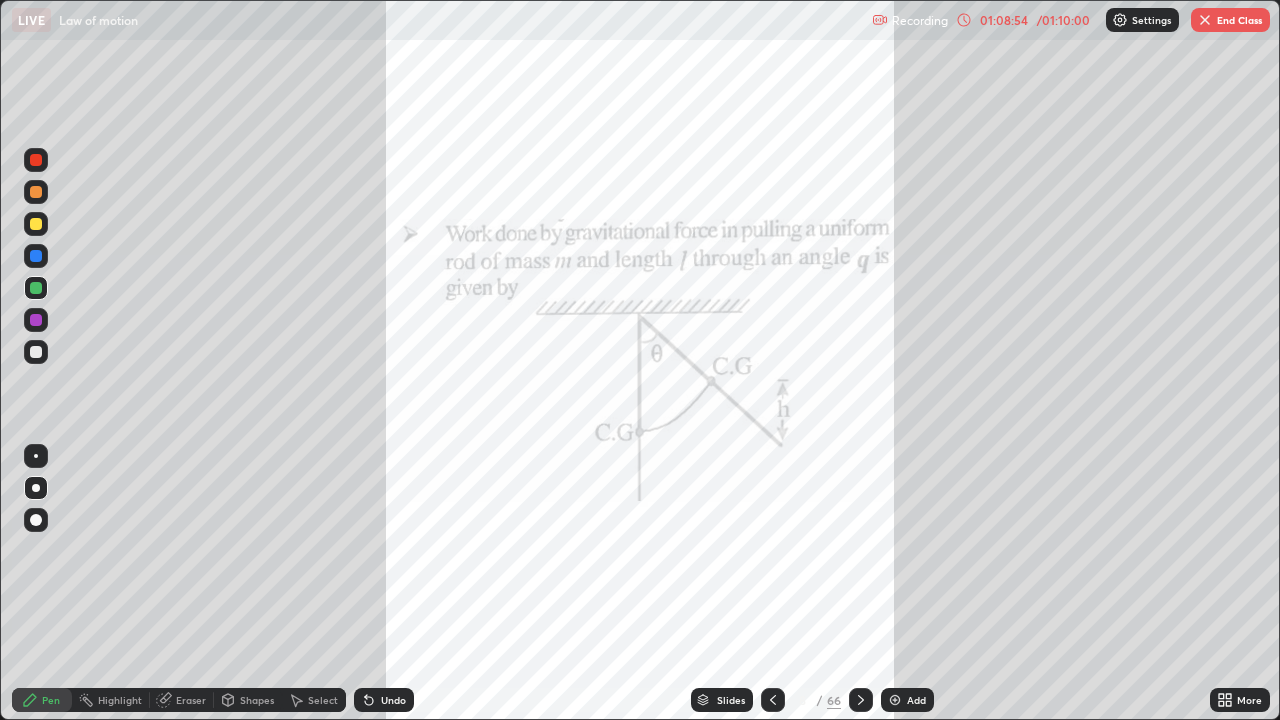 click on "End Class" at bounding box center (1230, 20) 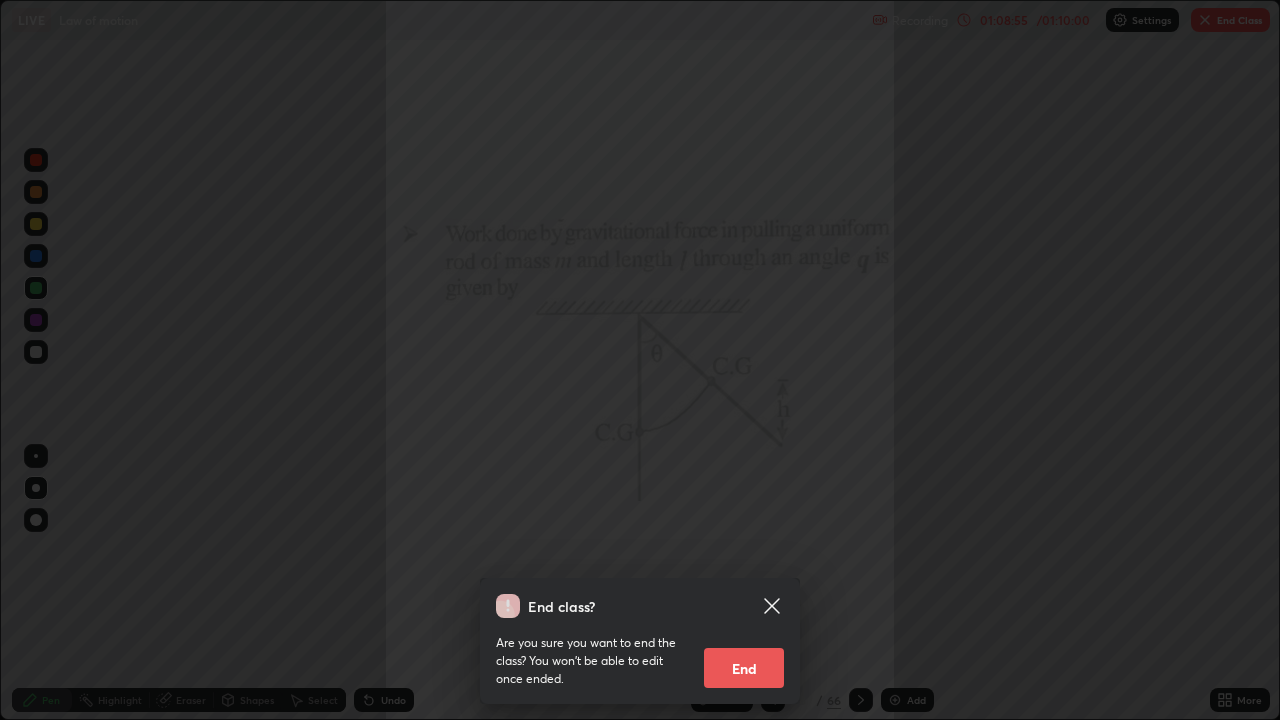 click on "End" at bounding box center [744, 668] 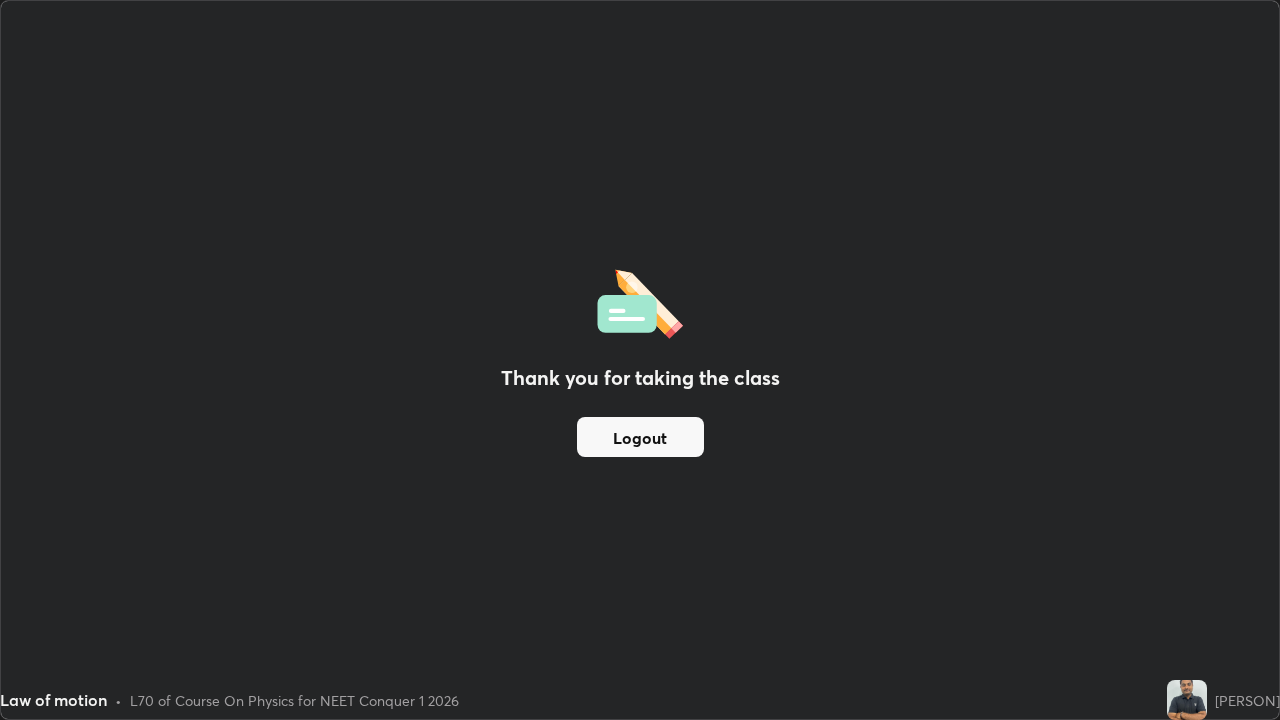 click on "Logout" at bounding box center (640, 437) 